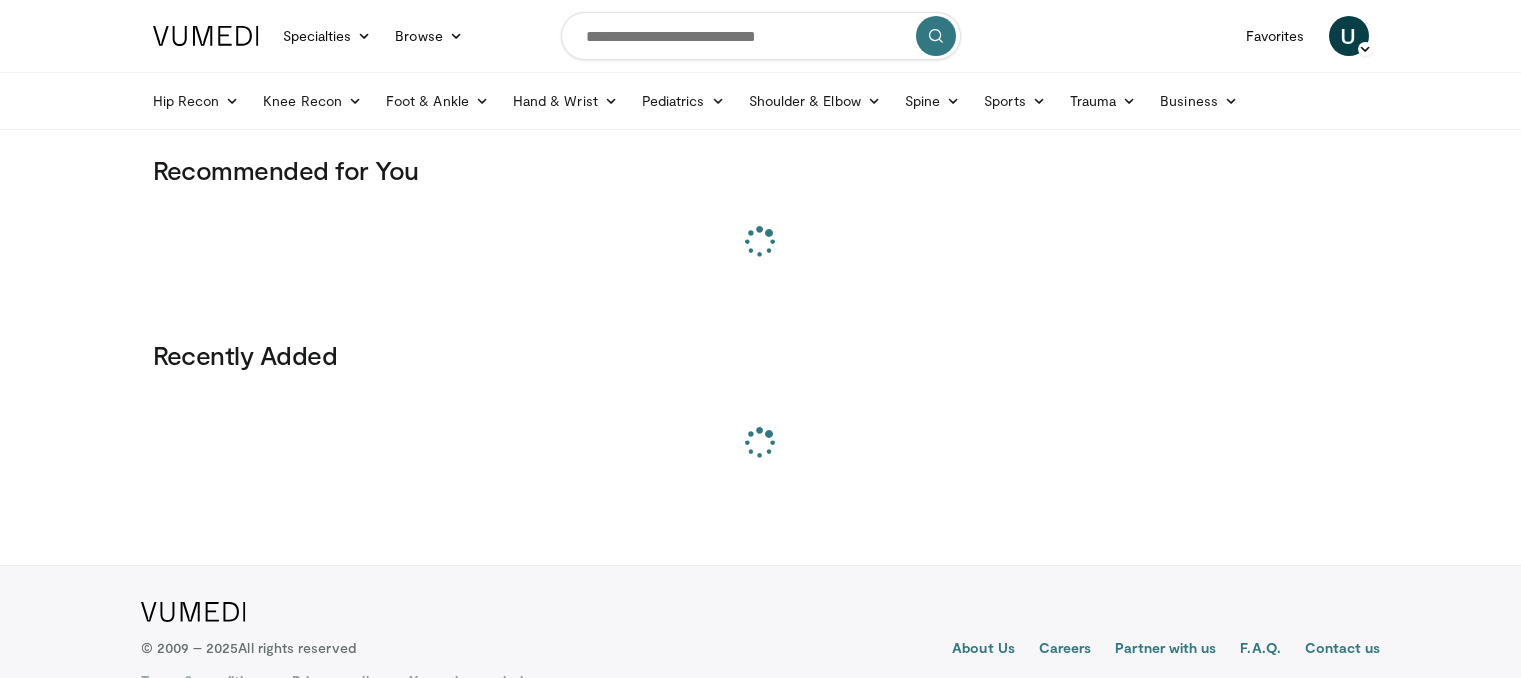 scroll, scrollTop: 0, scrollLeft: 0, axis: both 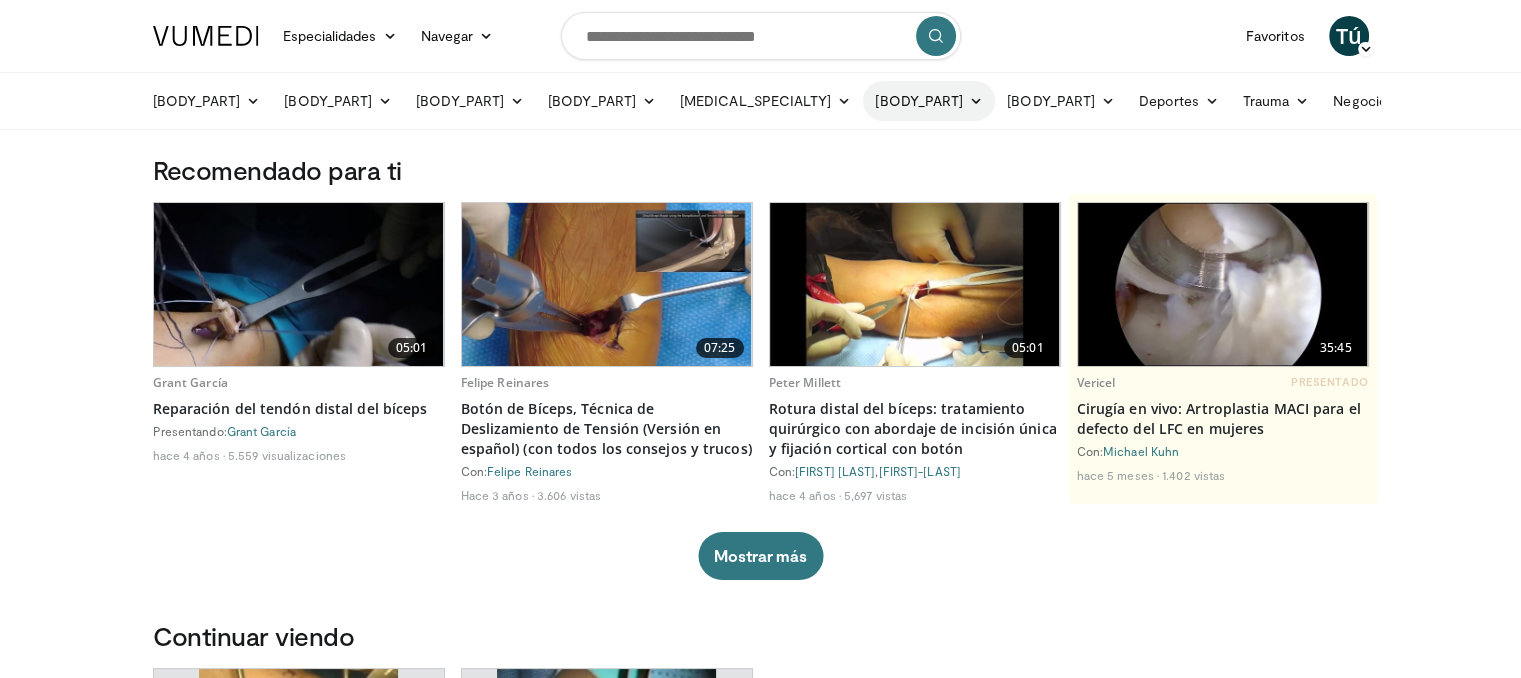 click on "Hombro y codo" at bounding box center (919, 100) 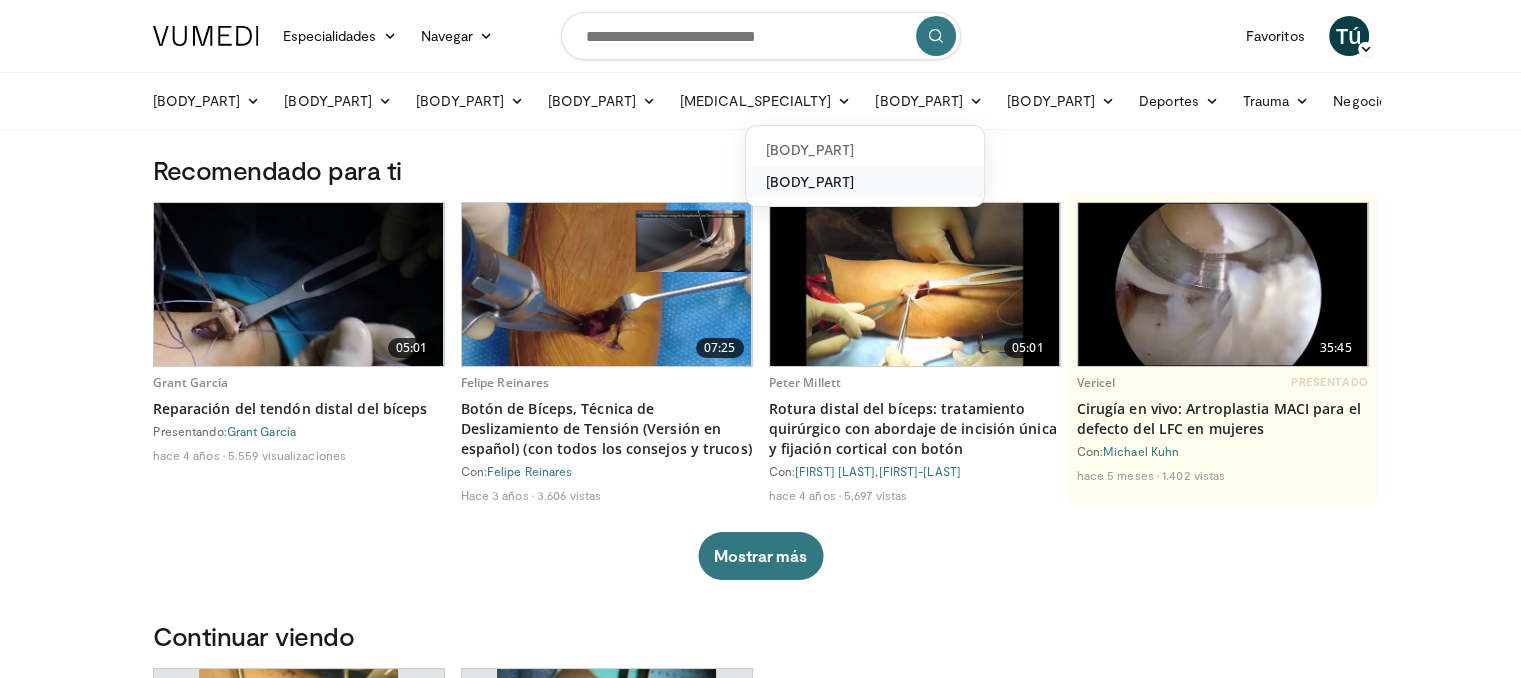 click on "Hombro" at bounding box center (810, 181) 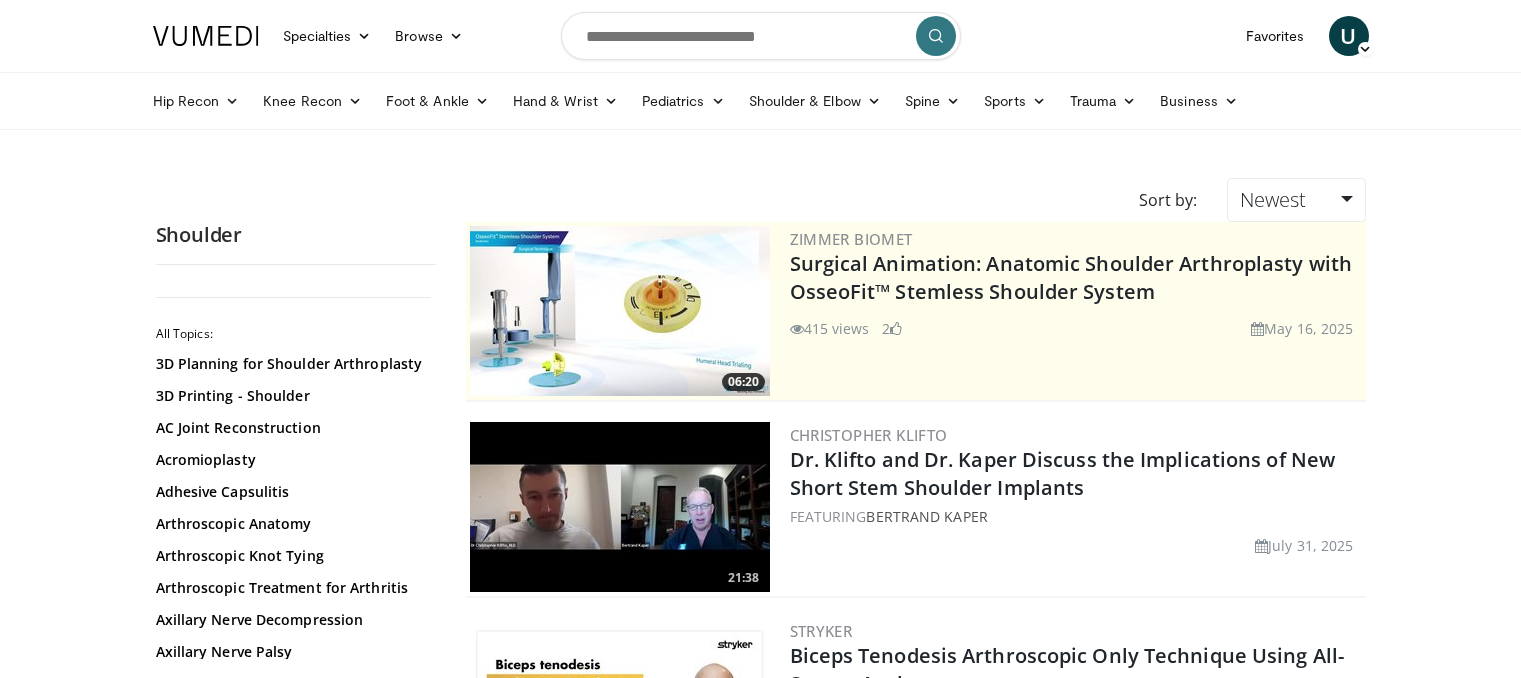 scroll, scrollTop: 0, scrollLeft: 0, axis: both 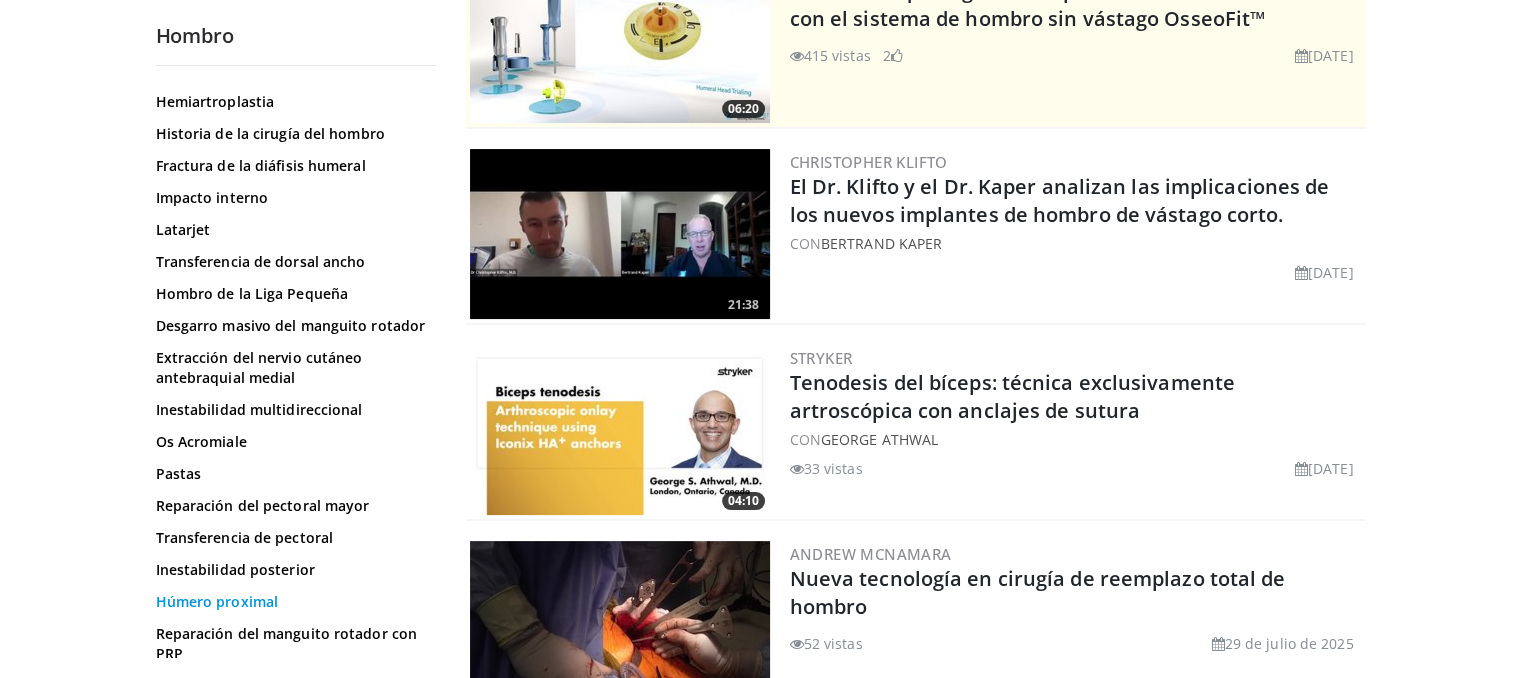 click on "Húmero proximal" at bounding box center [217, 601] 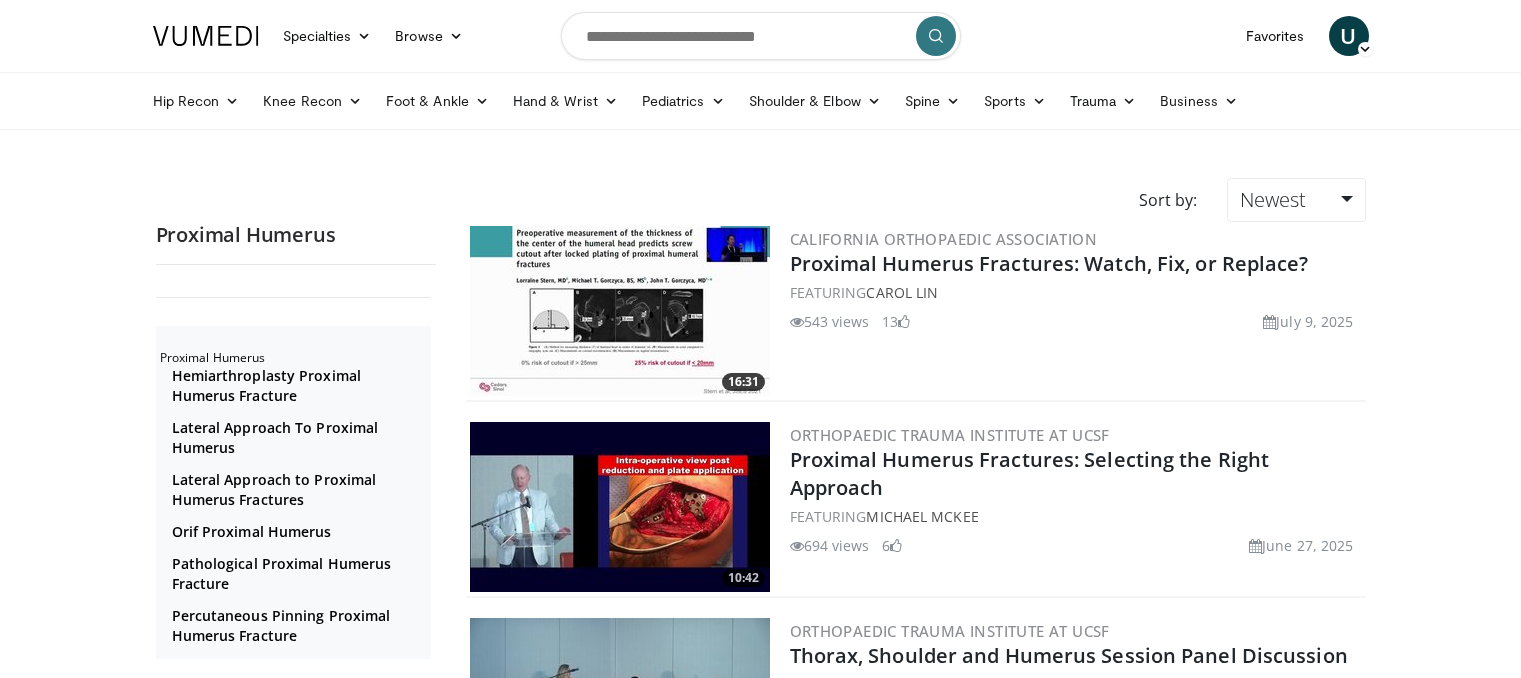 scroll, scrollTop: 0, scrollLeft: 0, axis: both 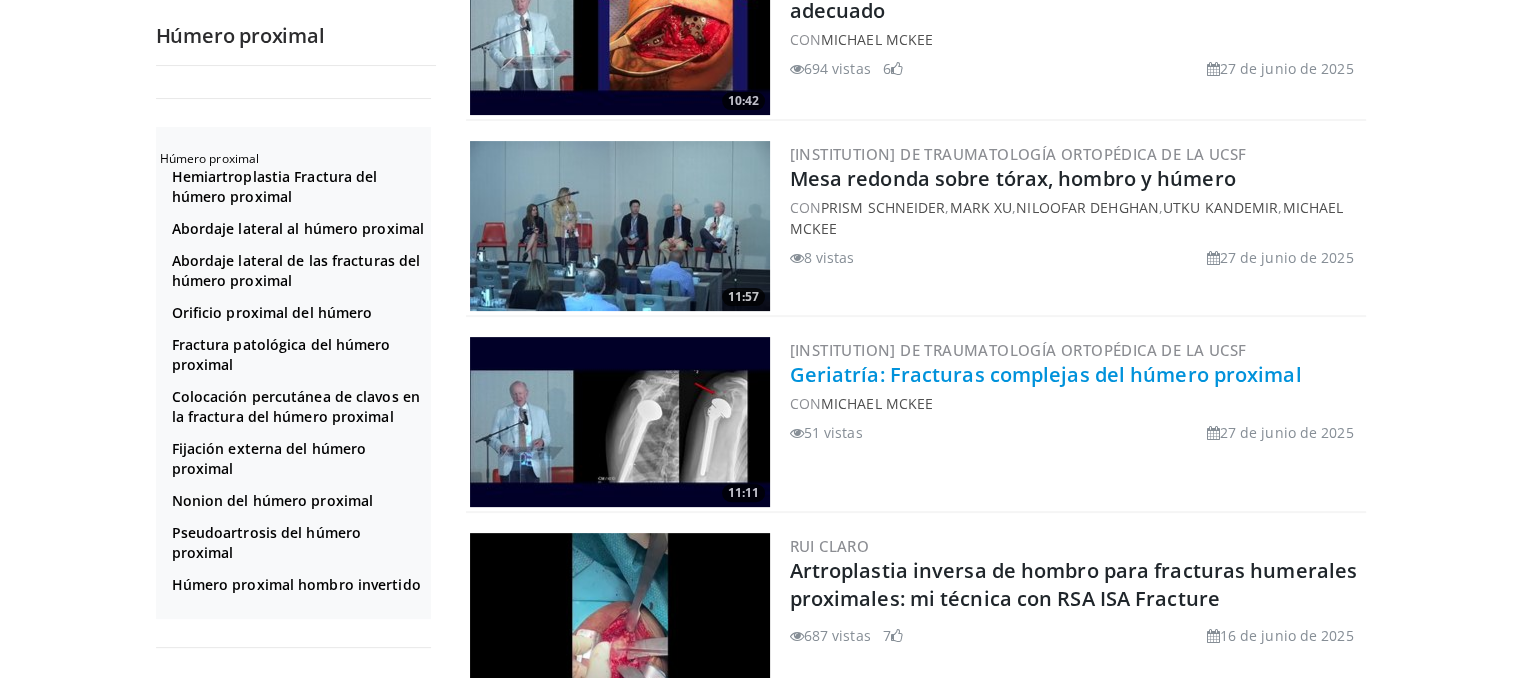 click on "Geriatría: Fracturas complejas del húmero proximal" at bounding box center [1046, 374] 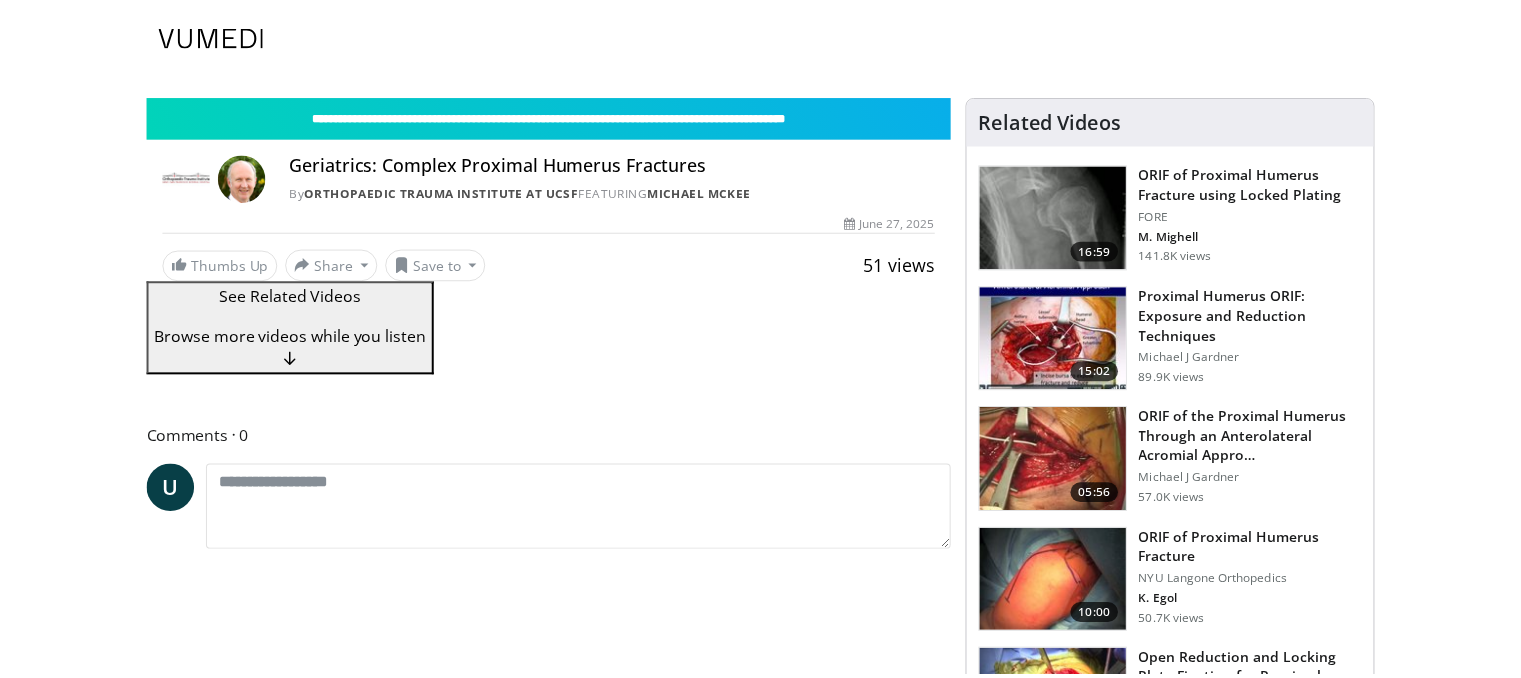 scroll, scrollTop: 0, scrollLeft: 0, axis: both 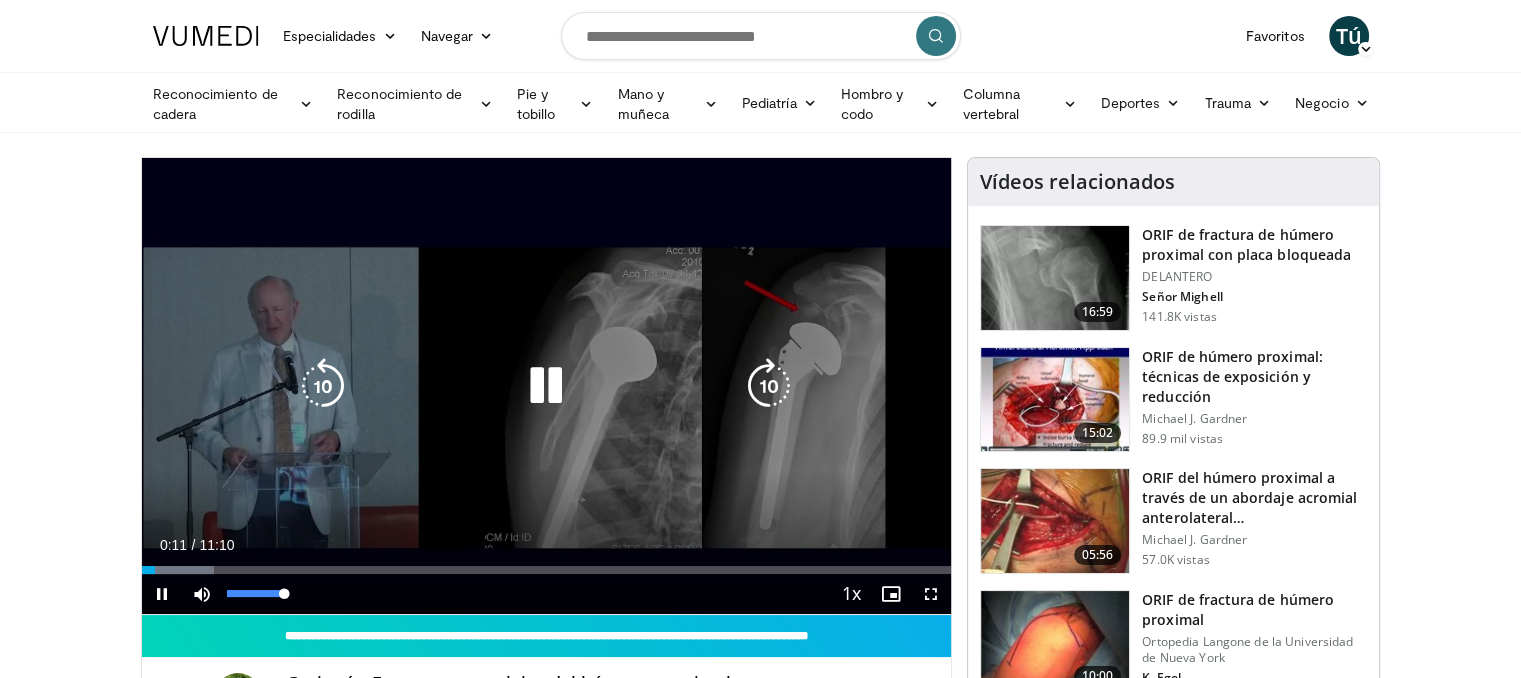 drag, startPoint x: 282, startPoint y: 586, endPoint x: 460, endPoint y: 589, distance: 178.02528 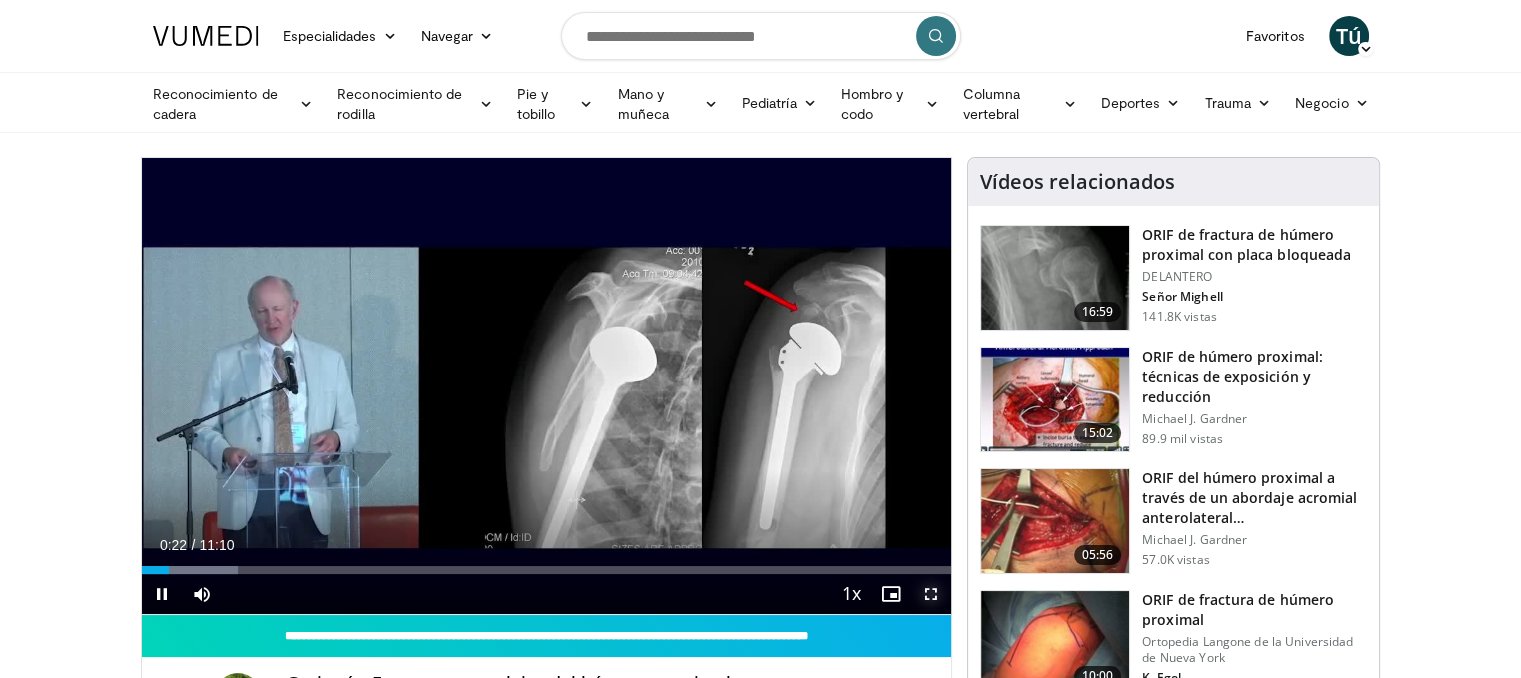 click at bounding box center (931, 594) 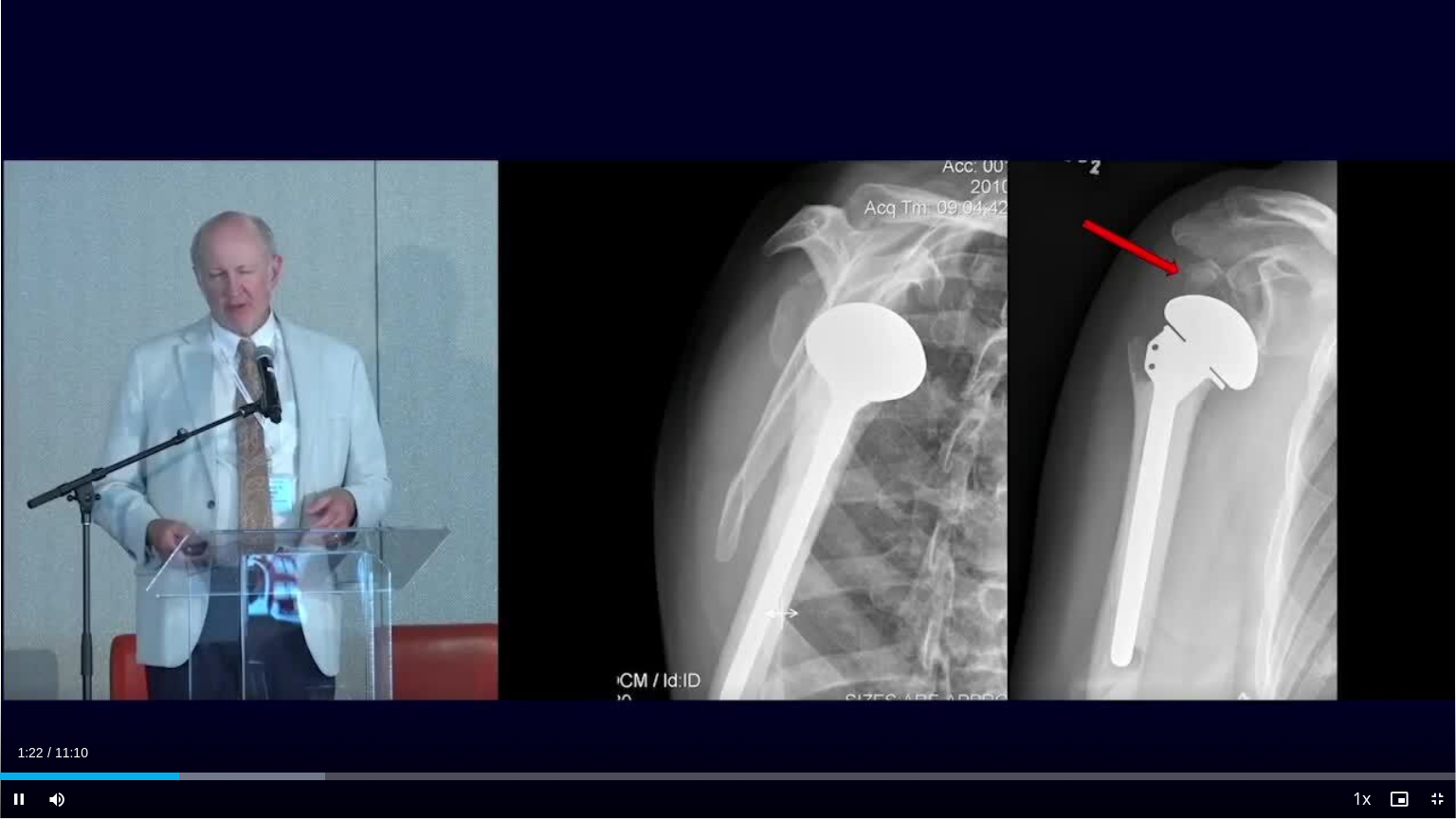 click on "Current Time  1:22 / Duration  11:10 Pause Skip Backward Skip Forward Mute 100% Loaded :  22.33% 01:22 01:57 Stream Type  LIVE Seek to live, currently behind live LIVE   1x Playback Rate 0.5x 0.75x 1x , selected 1.25x 1.5x 1.75x 2x Chapters Chapters Descriptions descriptions off , selected Captions captions settings , opens captions settings dialog captions off , selected Audio Track en (Main) , selected Exit Fullscreen Enable picture-in-picture mode" at bounding box center (728, 799) 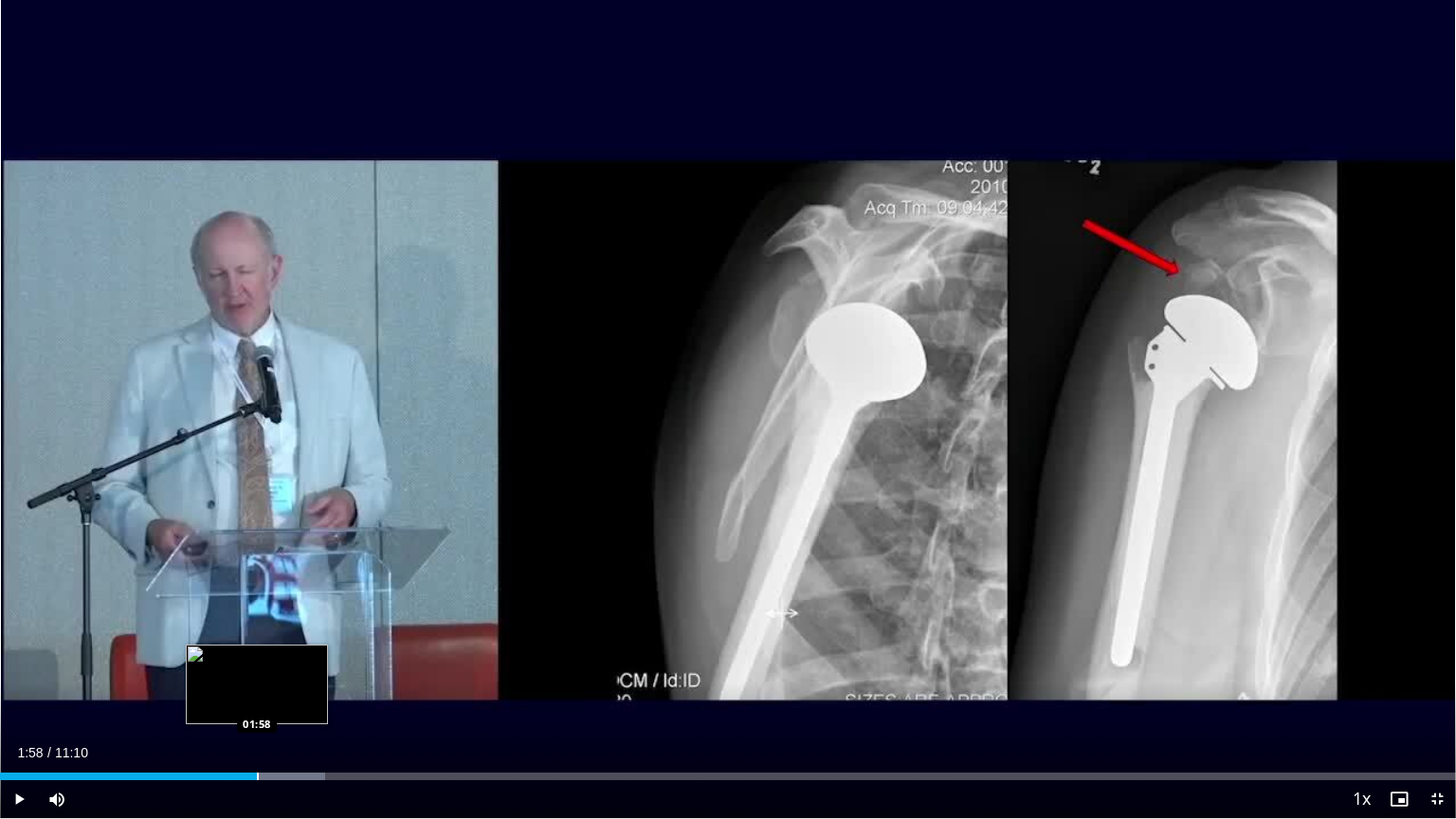 click on "Loaded :  22.33% 01:58 01:58" at bounding box center (728, 771) 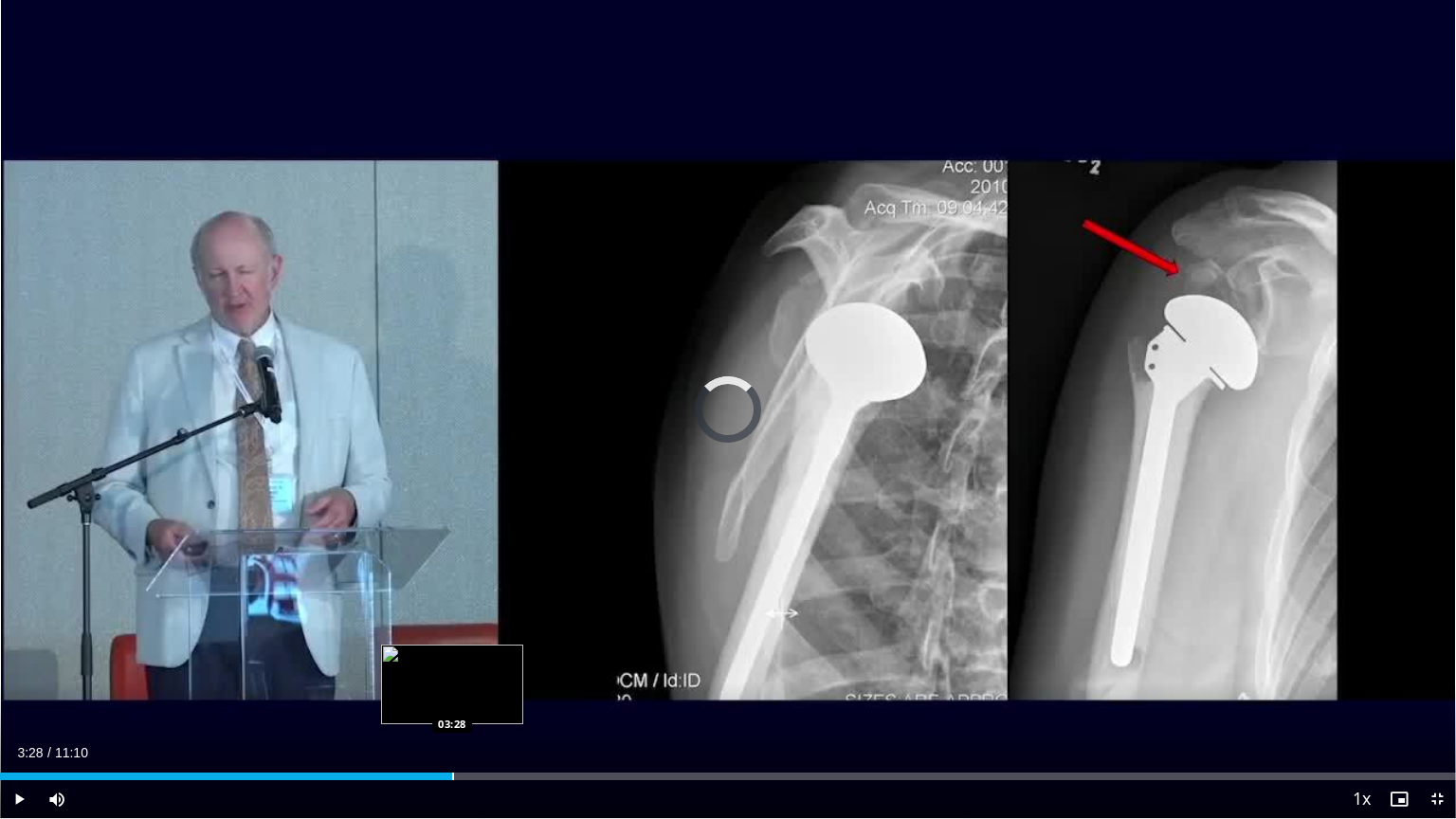 click on "Loaded :  26.80% 03:28 03:28" at bounding box center [728, 771] 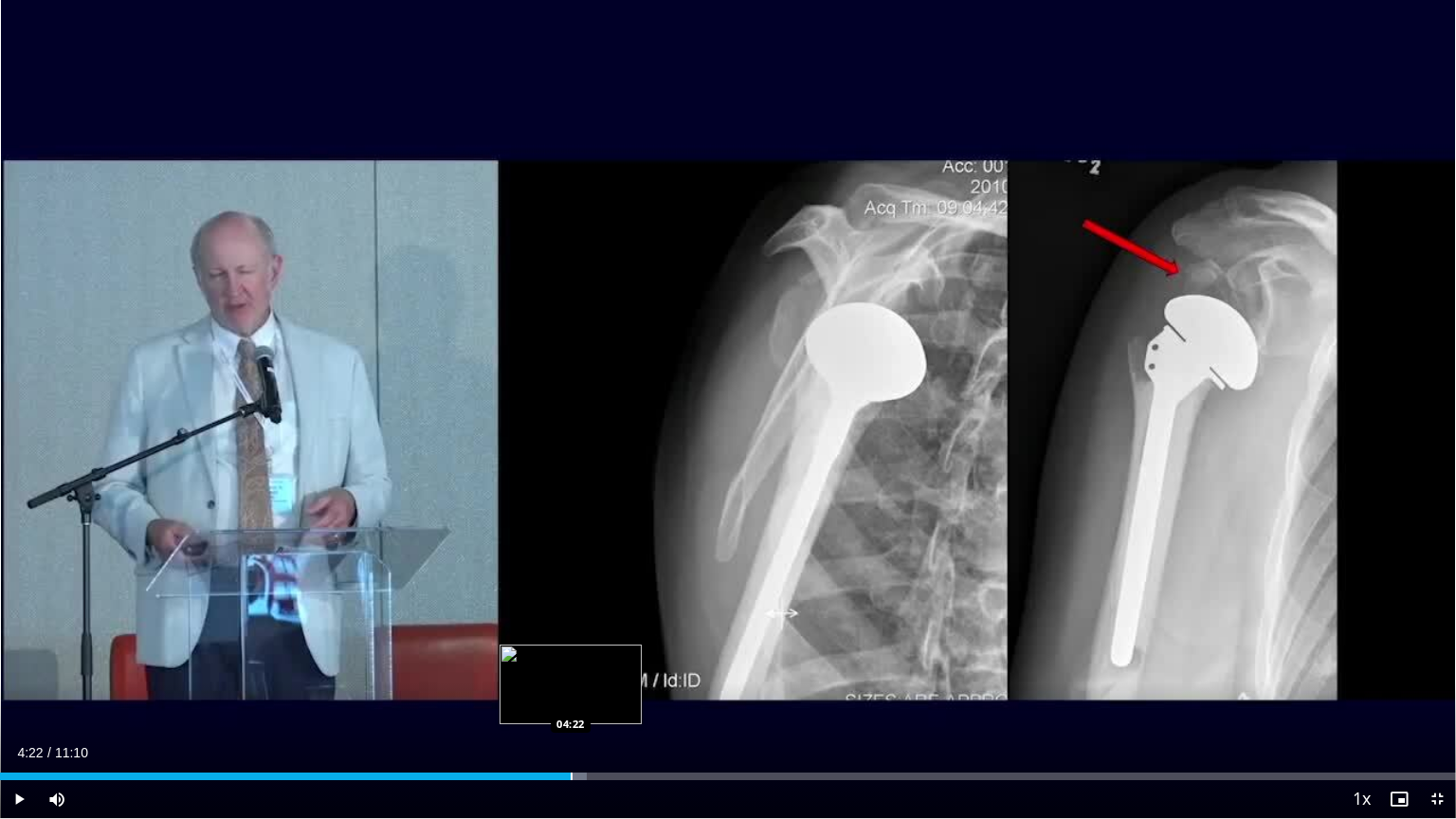 click at bounding box center [572, 776] 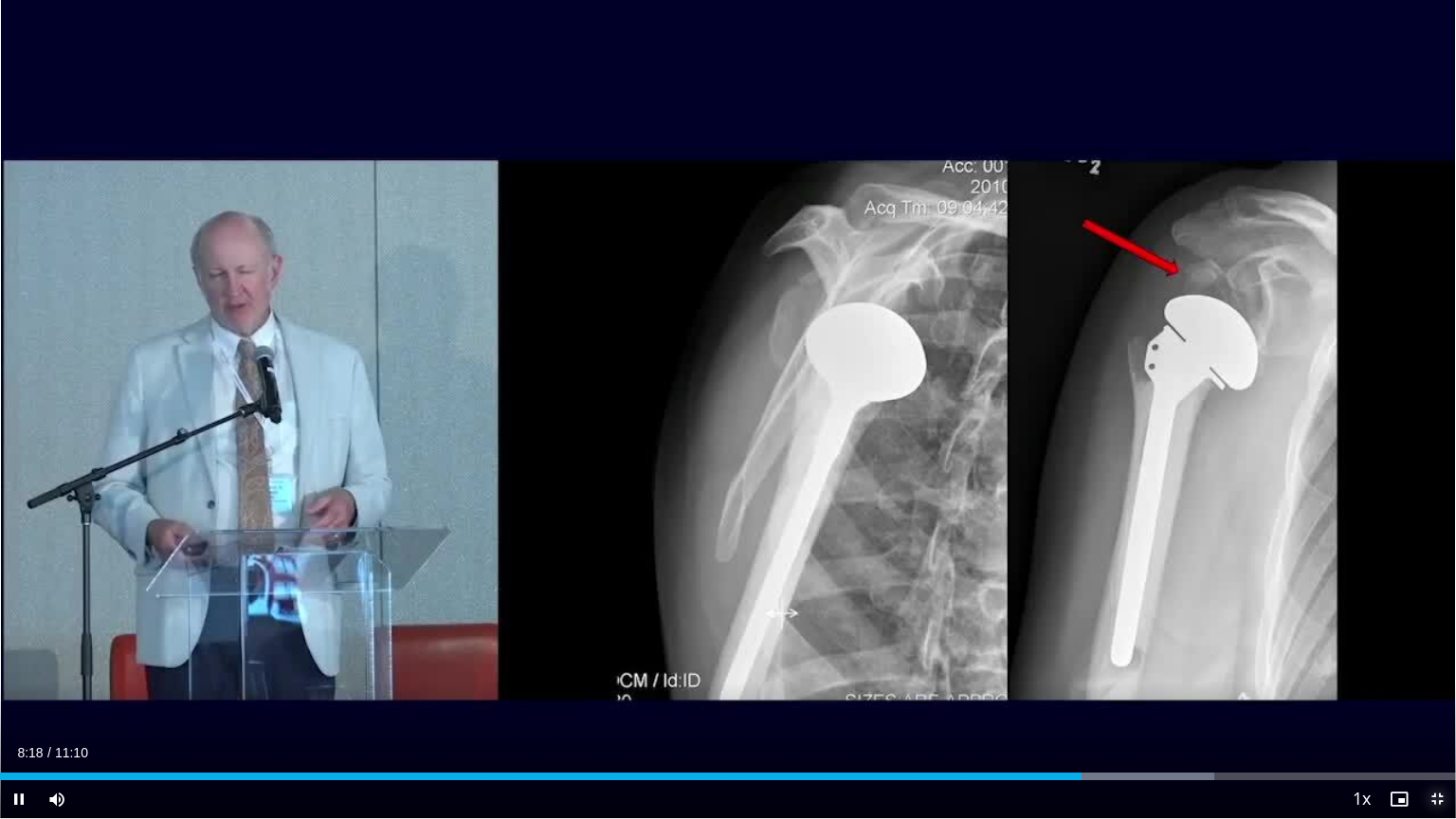 click at bounding box center (1437, 799) 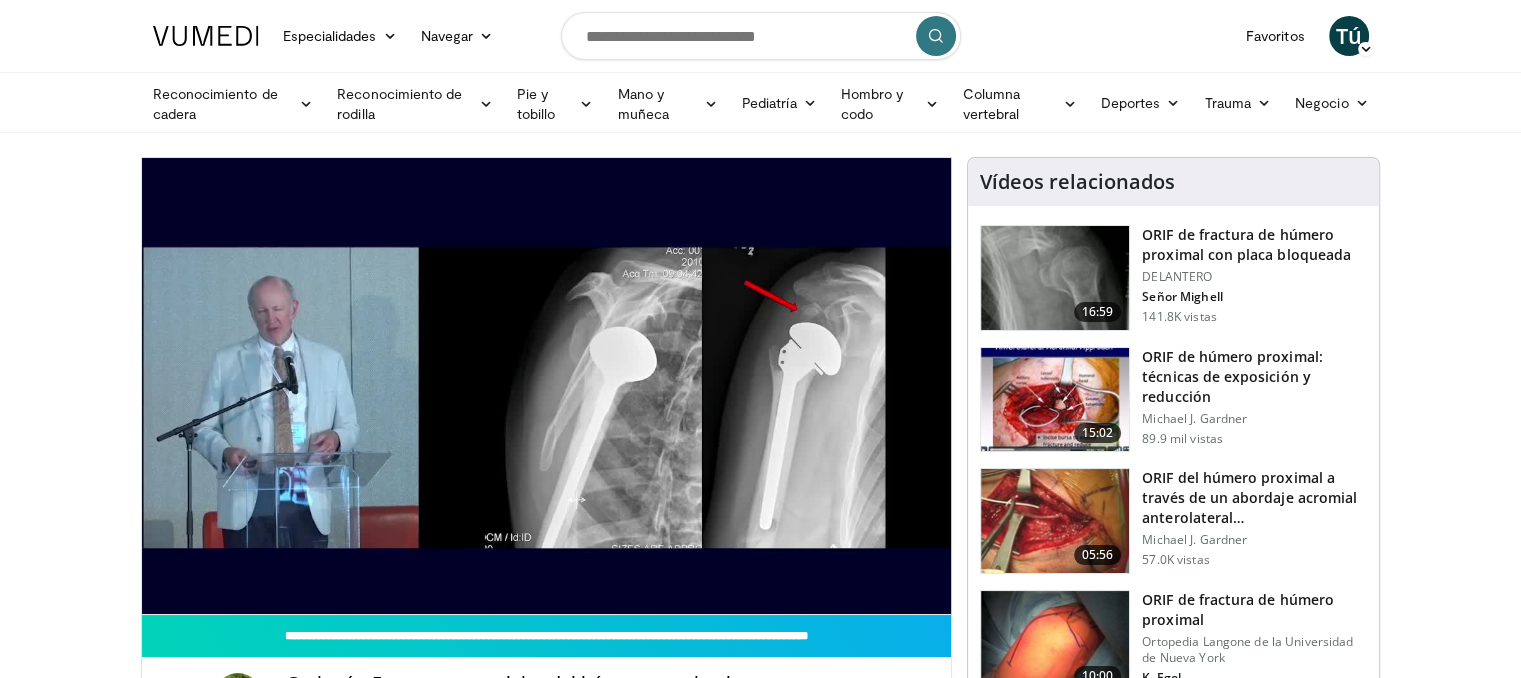 click on "ORIF de húmero proximal: técnicas de exposición y reducción" at bounding box center (1232, 376) 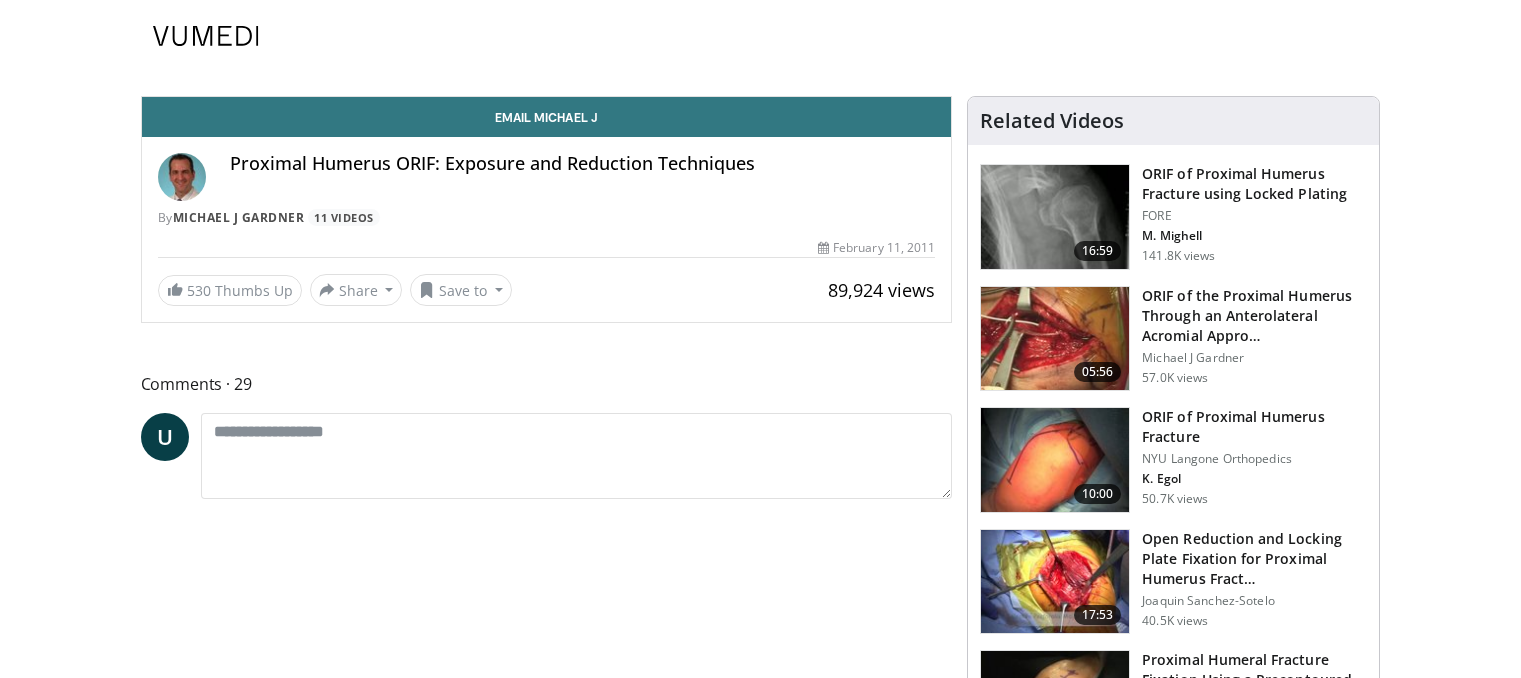 scroll, scrollTop: 0, scrollLeft: 0, axis: both 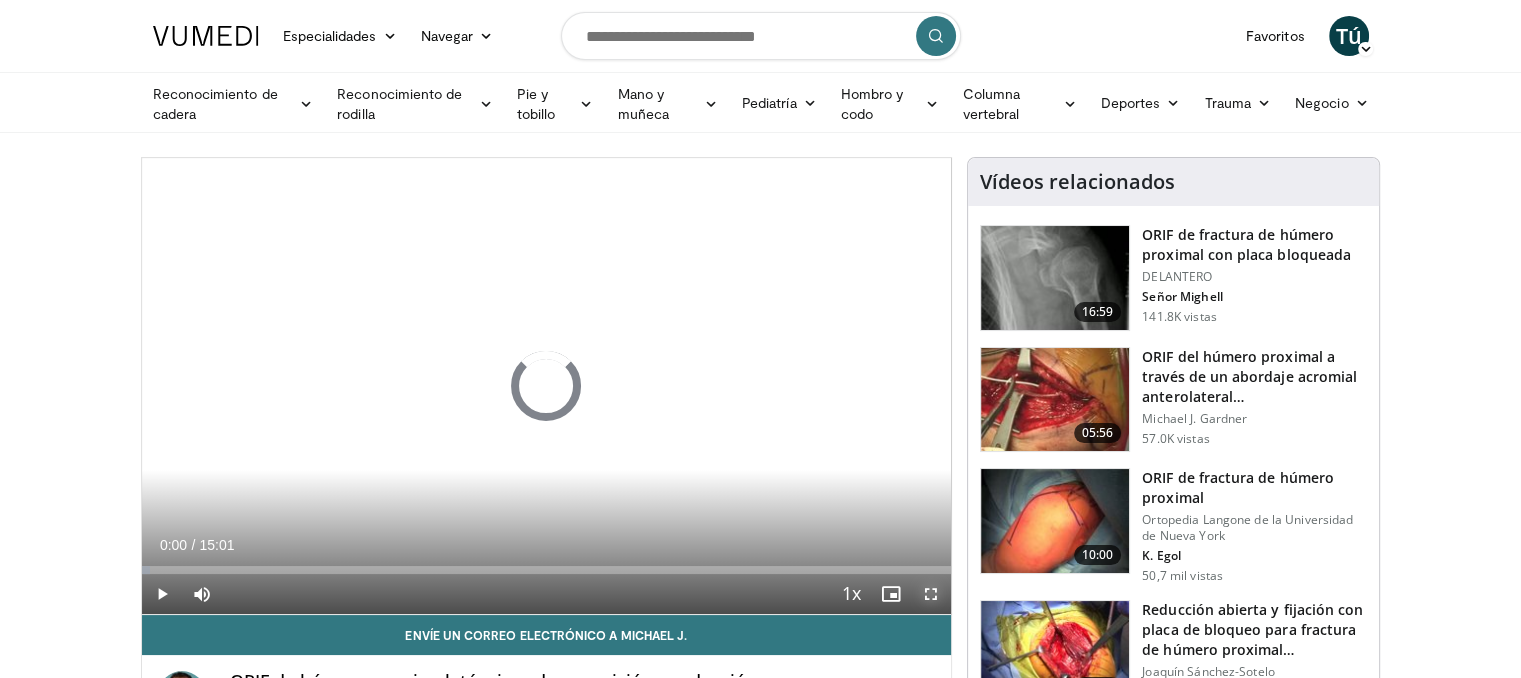 click at bounding box center [931, 594] 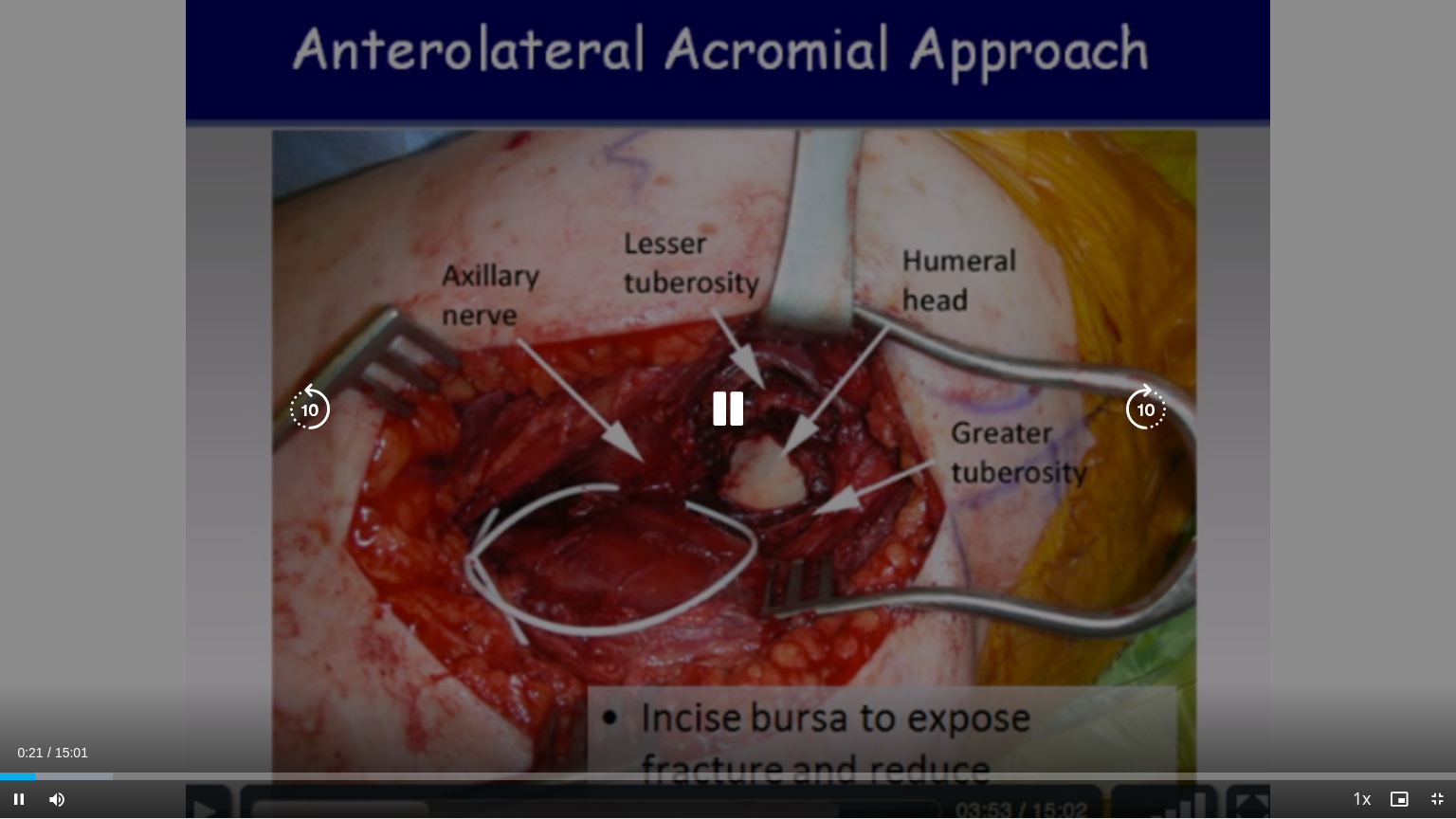 click at bounding box center [728, 410] 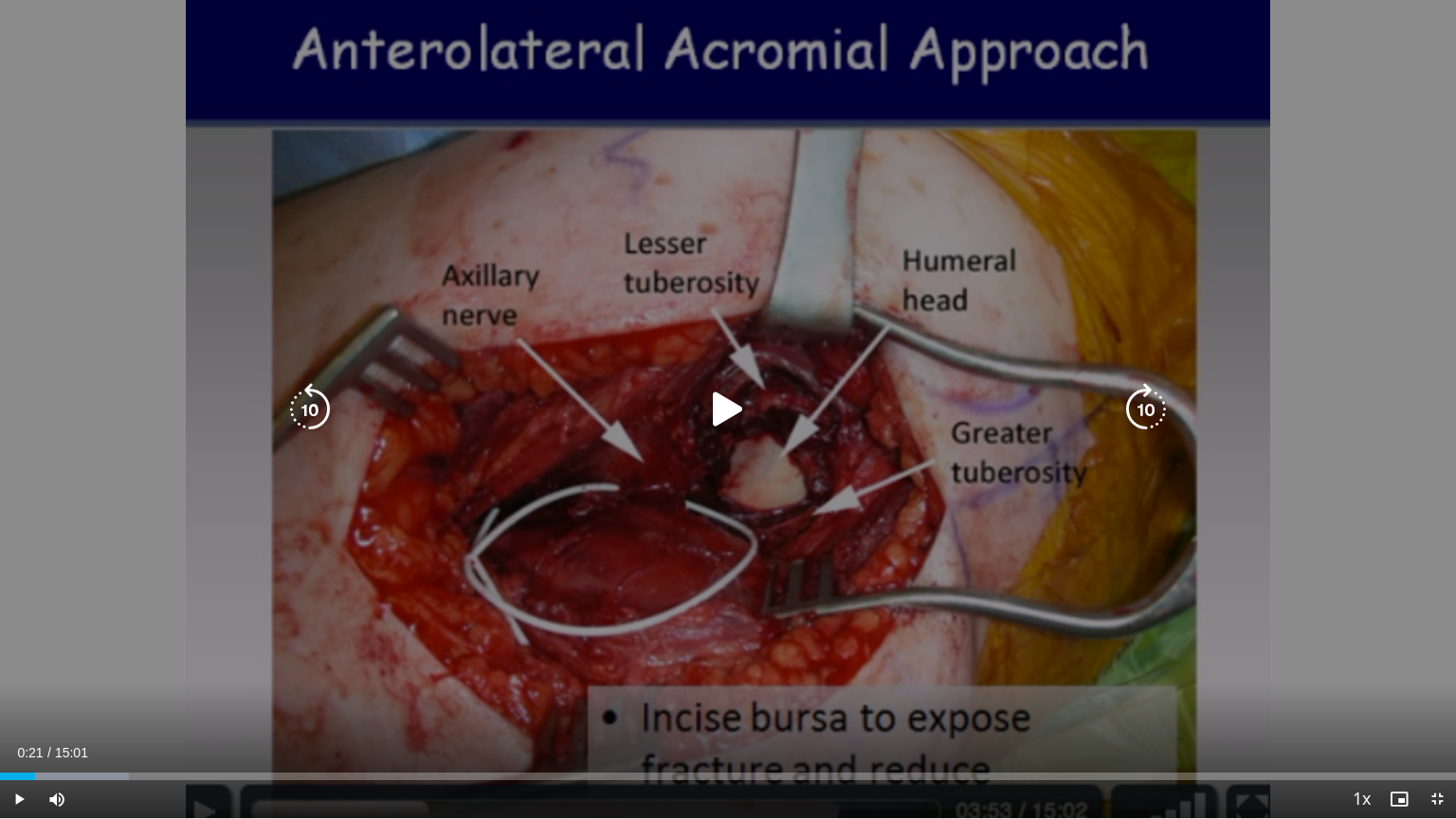 click at bounding box center (728, 410) 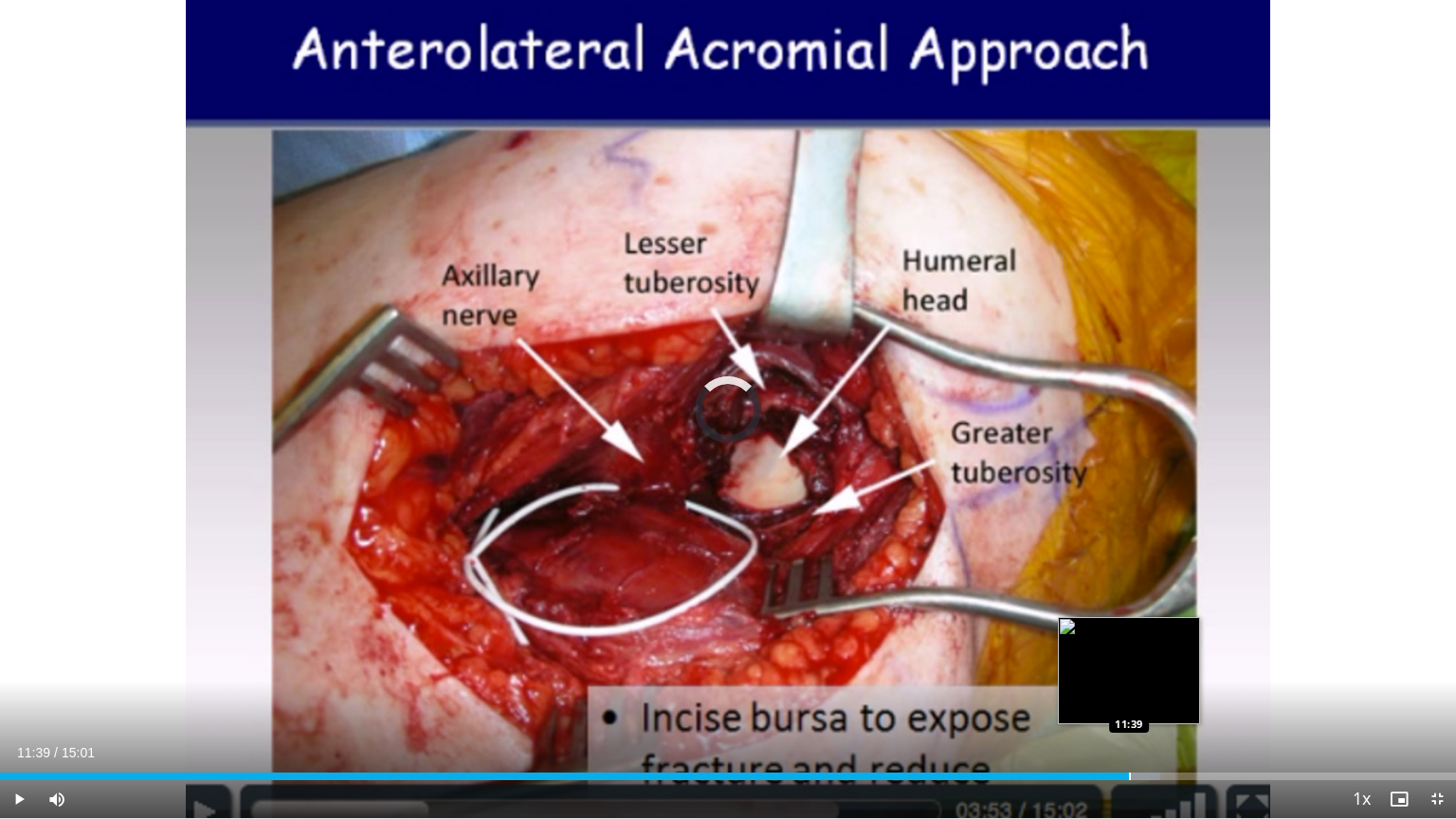 click on "Loaded :  79.71% 10:57 11:39" at bounding box center (728, 771) 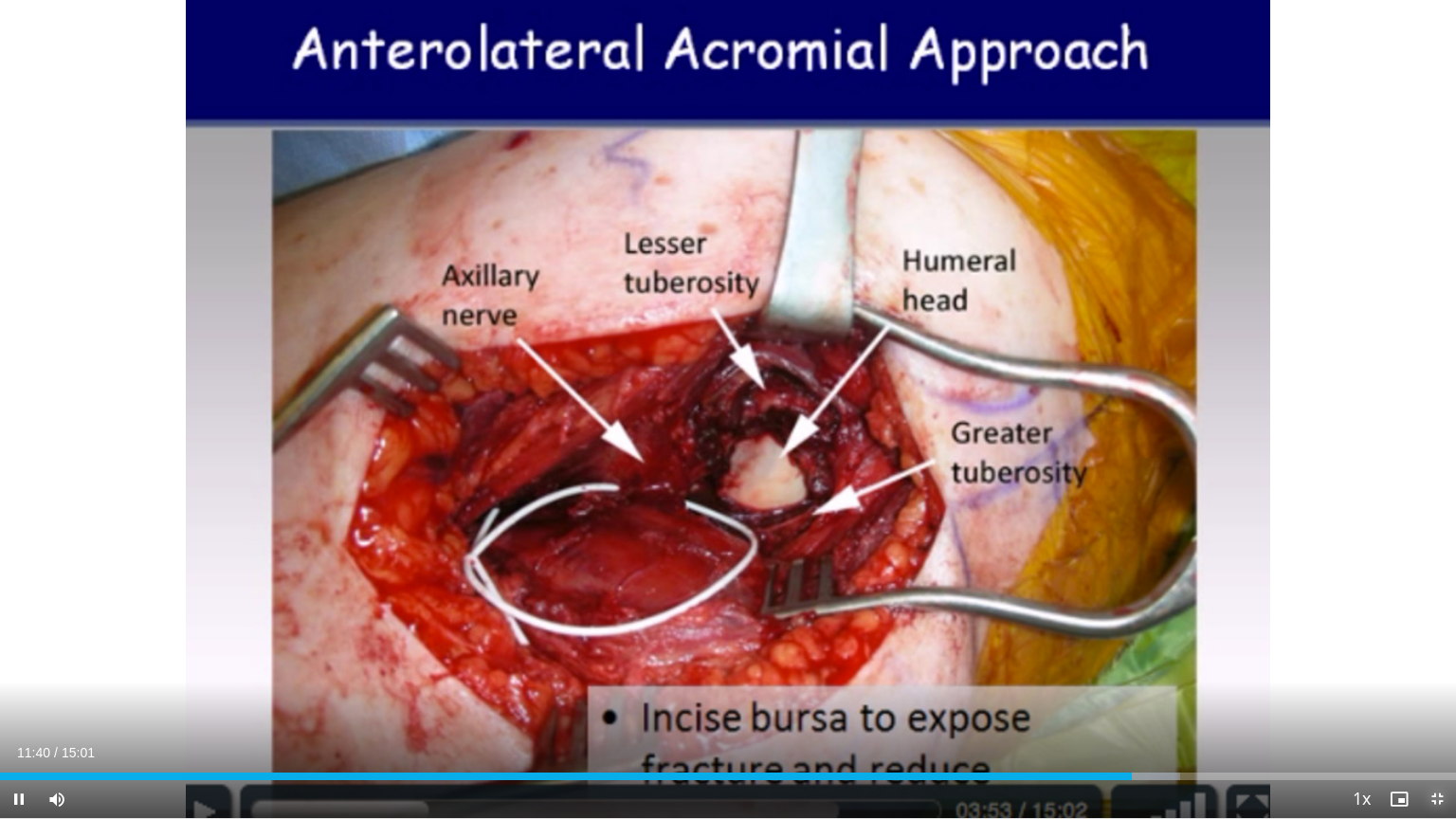 click at bounding box center [1437, 799] 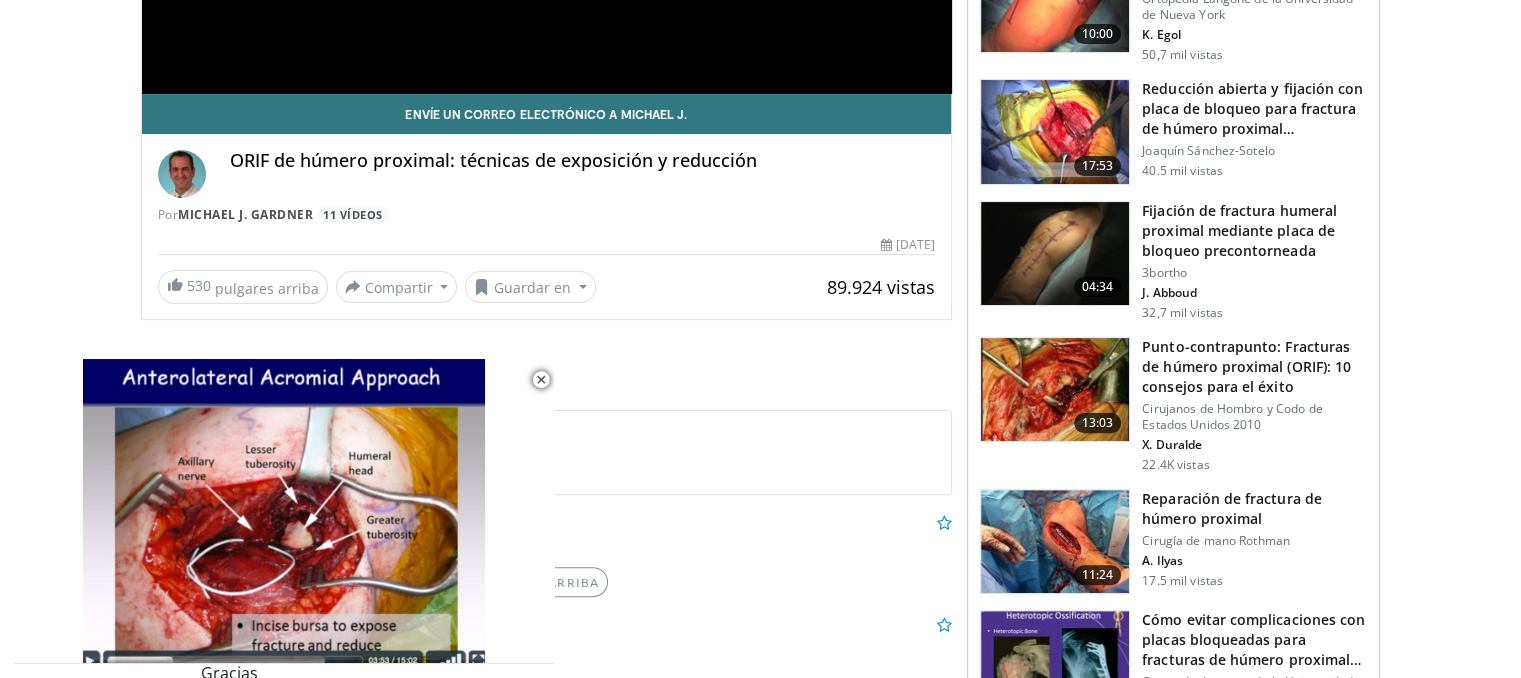 scroll, scrollTop: 561, scrollLeft: 0, axis: vertical 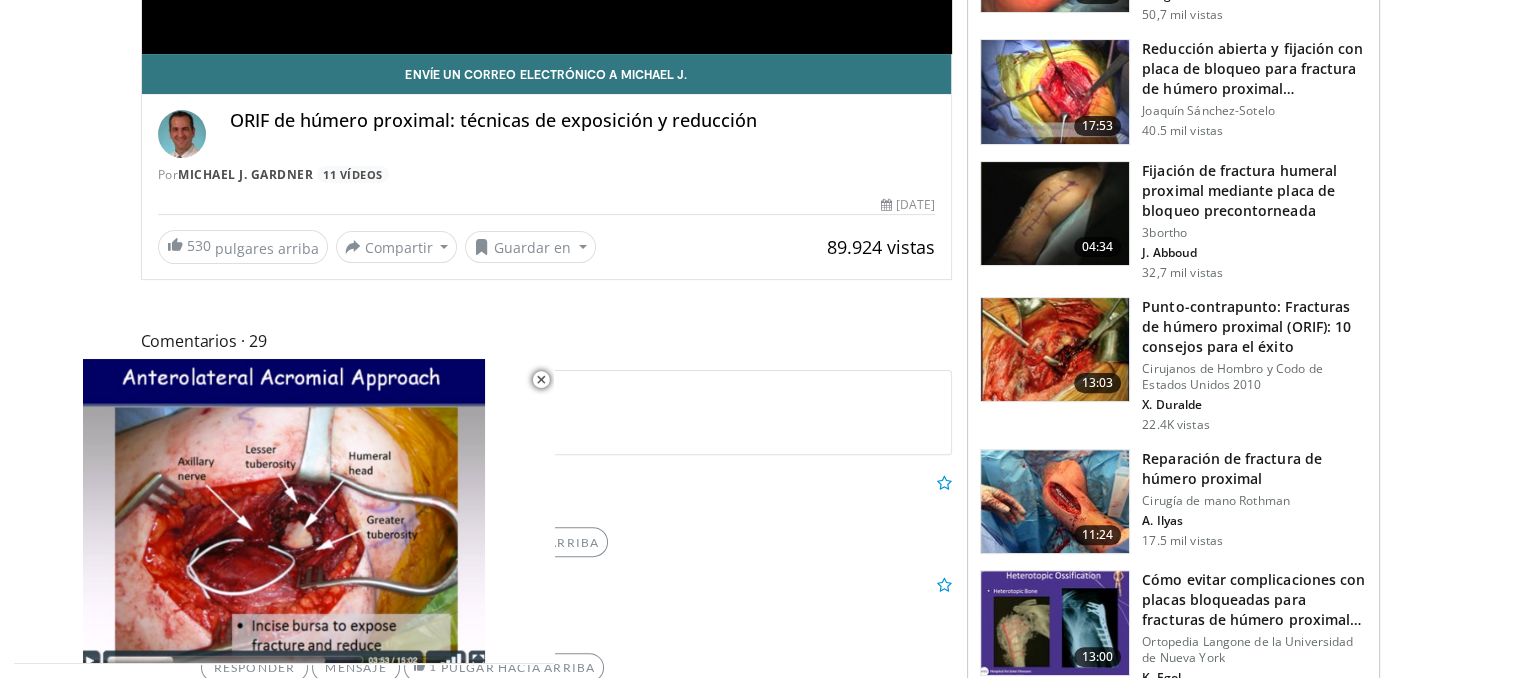 click at bounding box center (1055, 350) 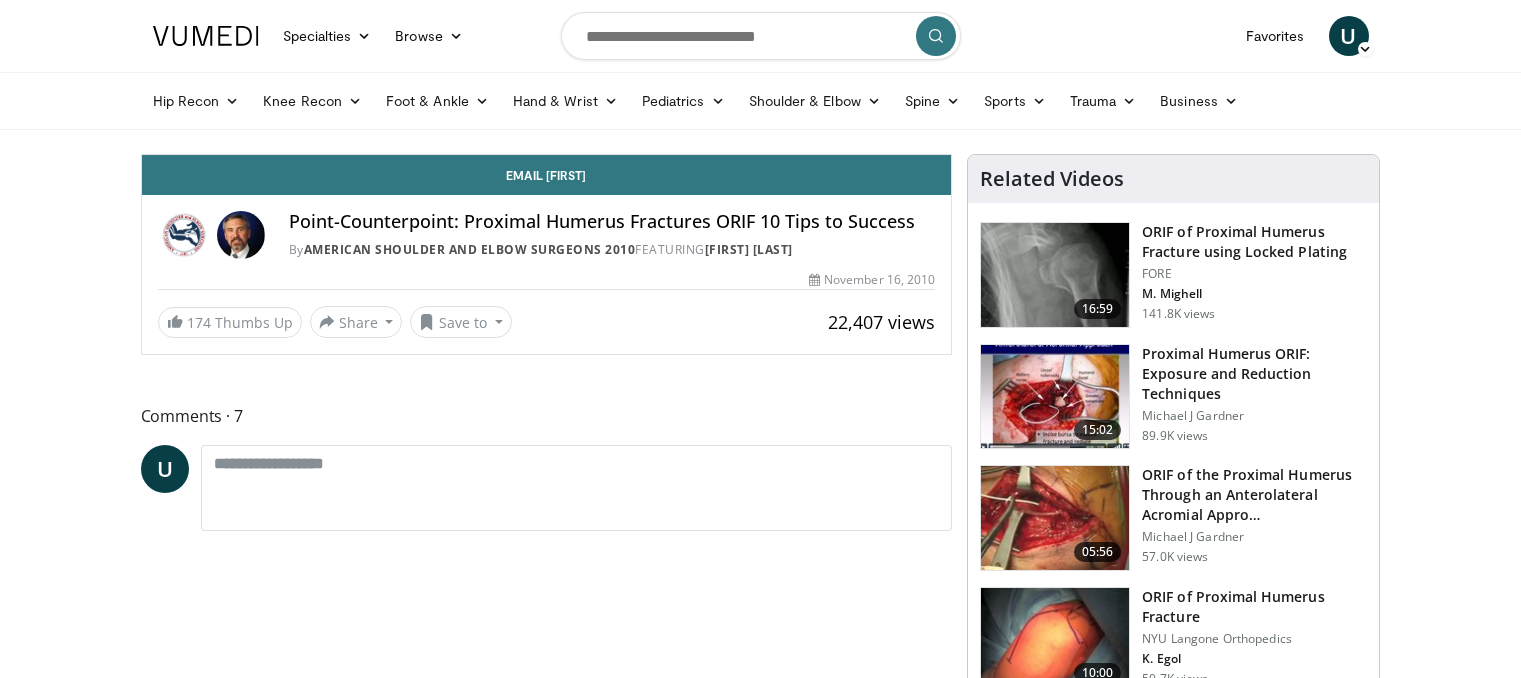 scroll, scrollTop: 0, scrollLeft: 0, axis: both 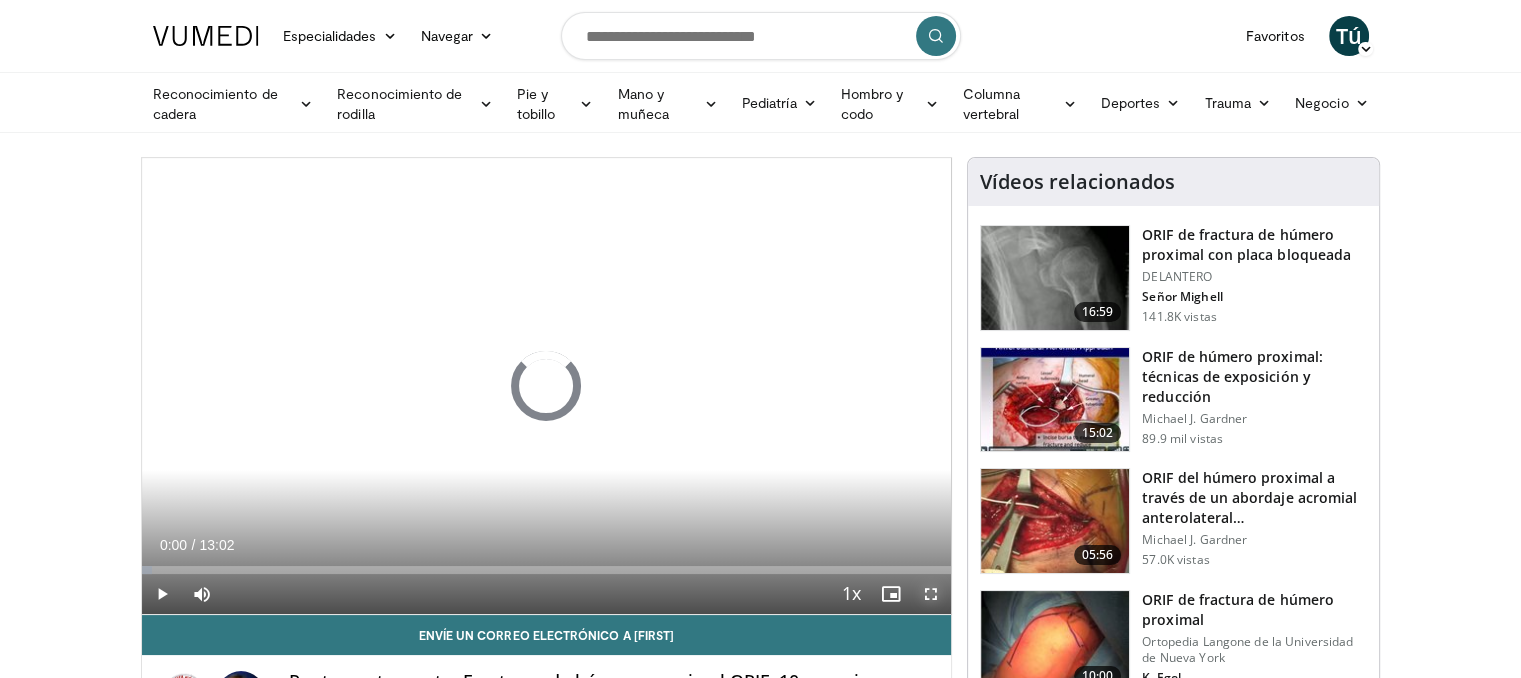 click at bounding box center (931, 594) 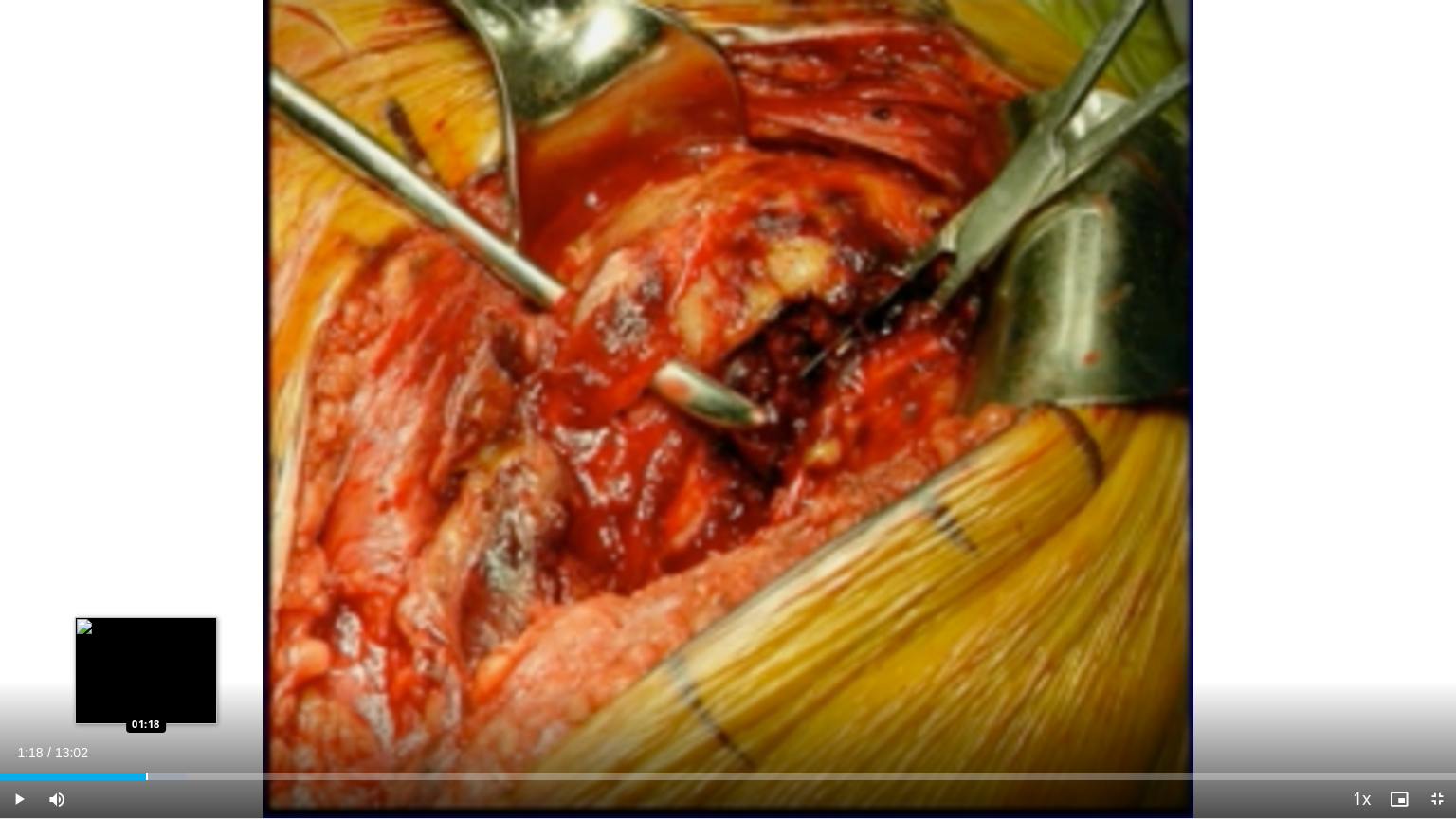 click at bounding box center [147, 776] 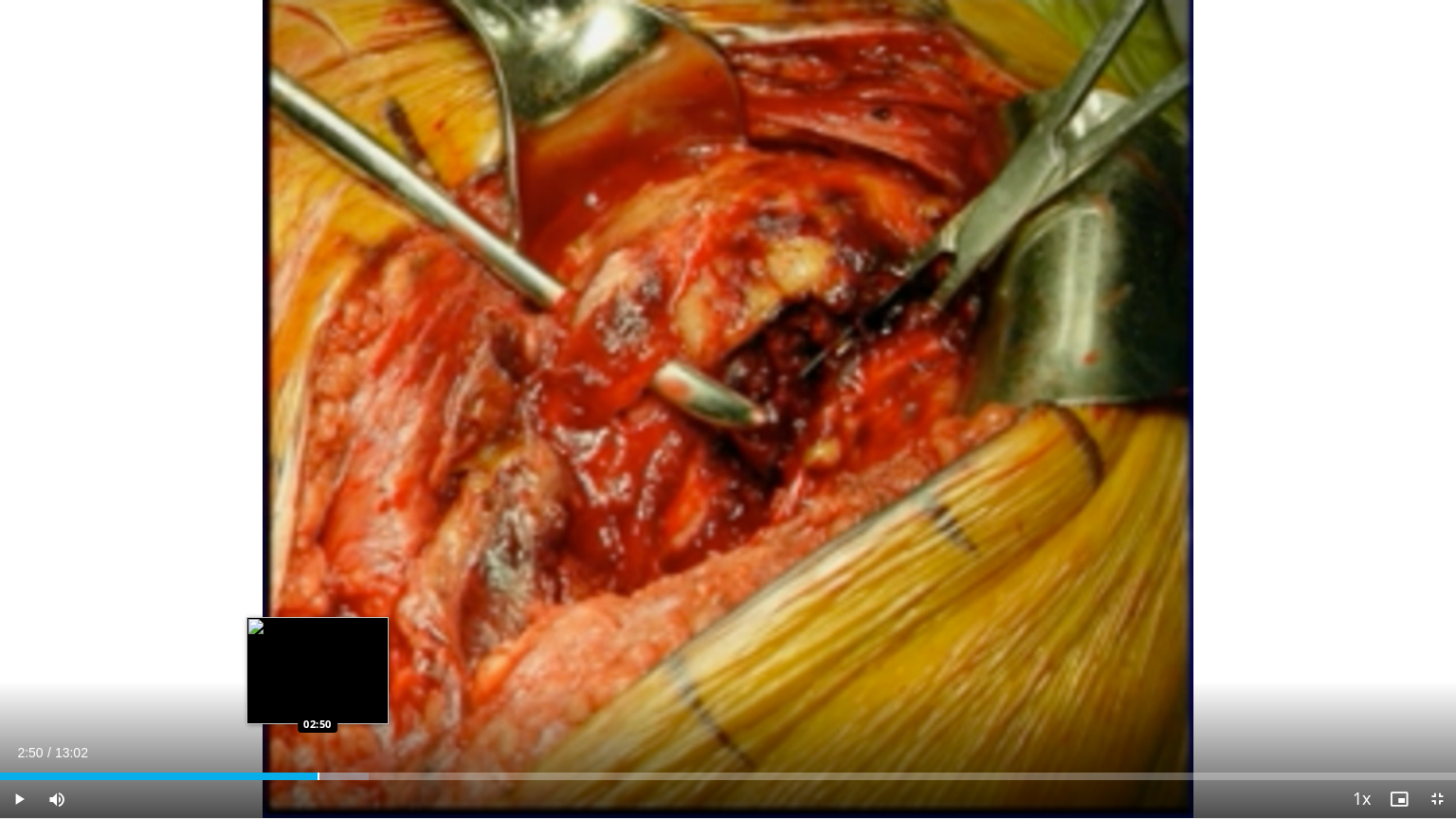 click on "Loaded :  25.33% [TIME] [TIME]" at bounding box center (728, 771) 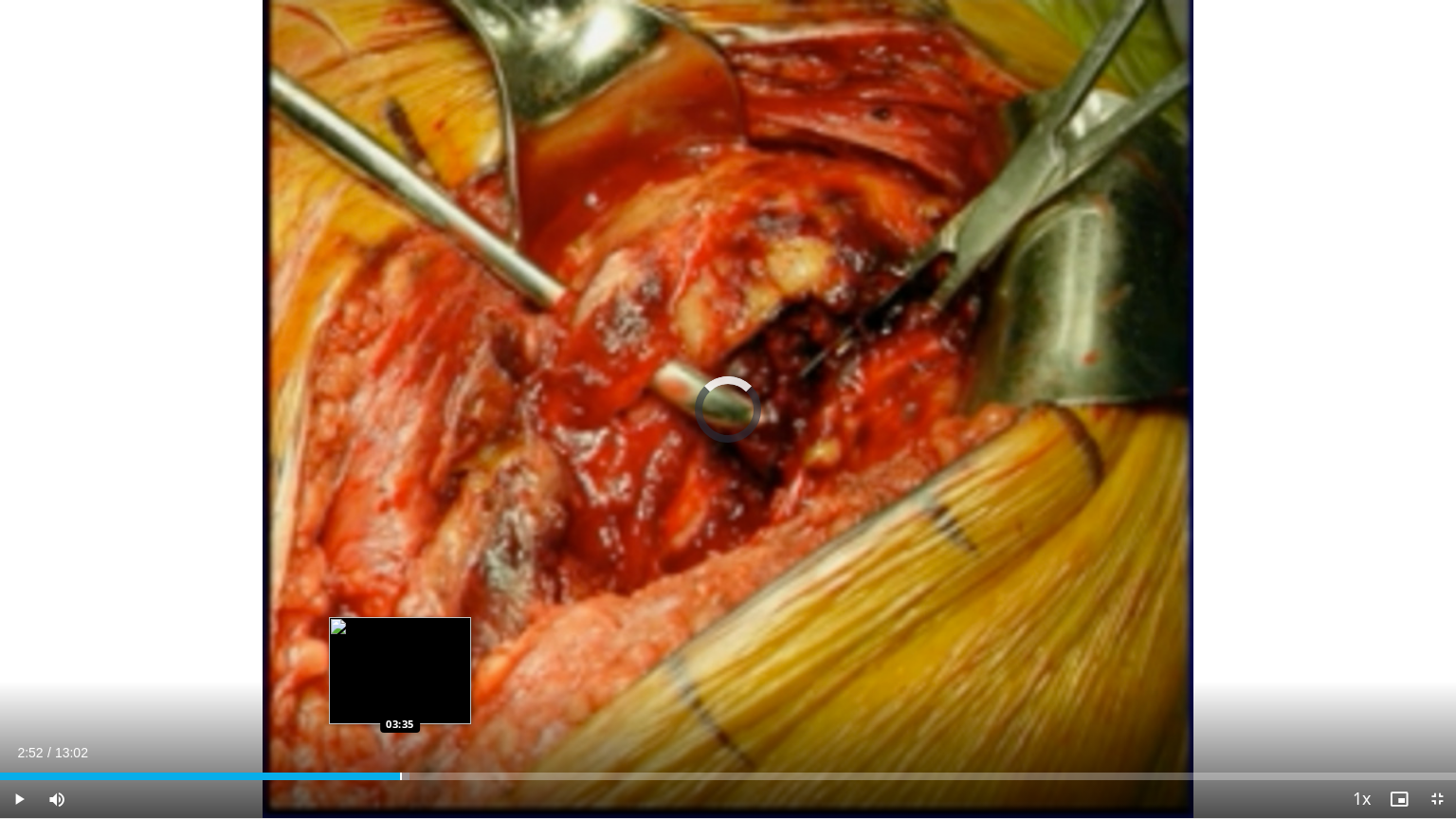 click at bounding box center [401, 776] 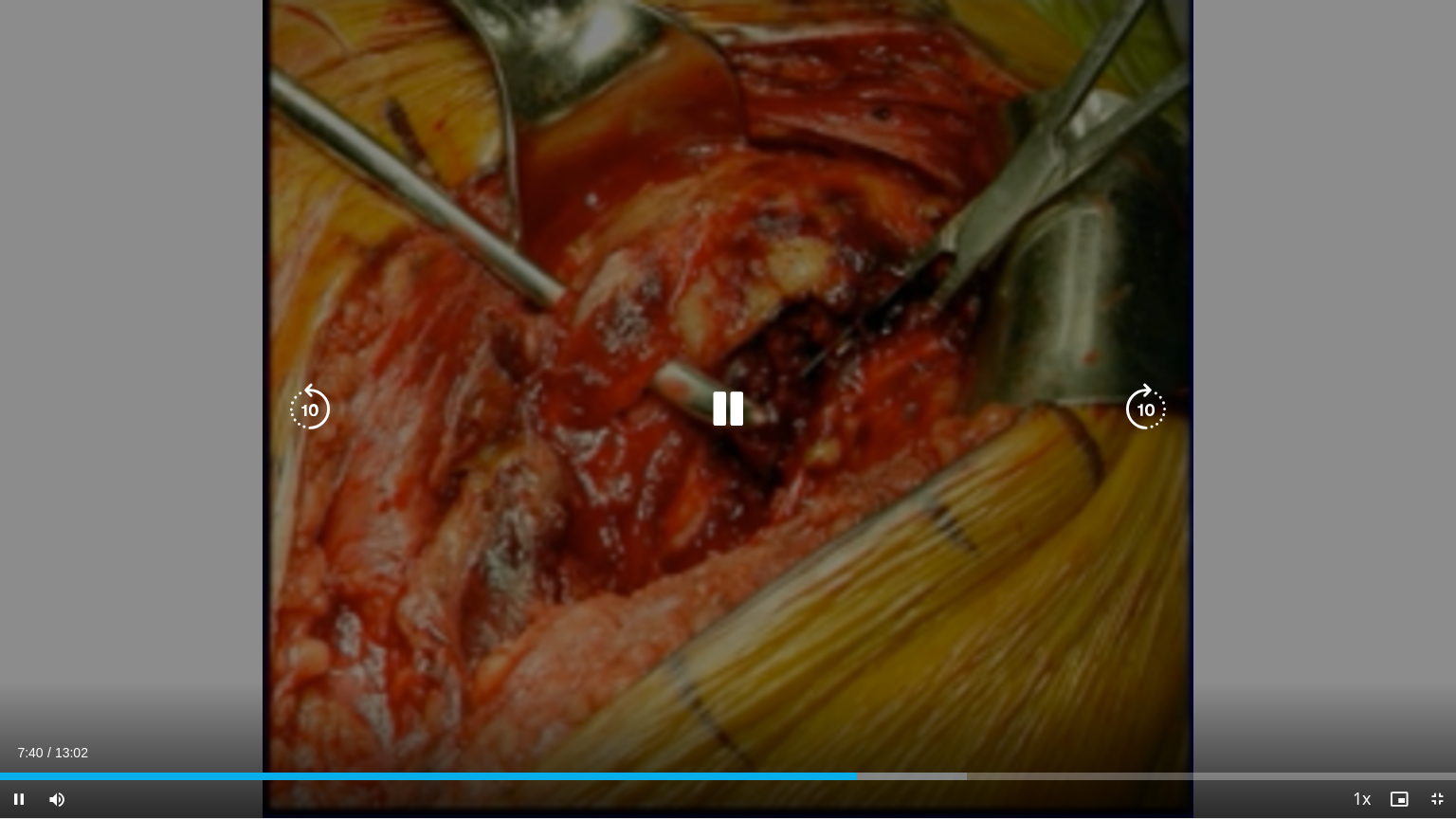 click at bounding box center [728, 410] 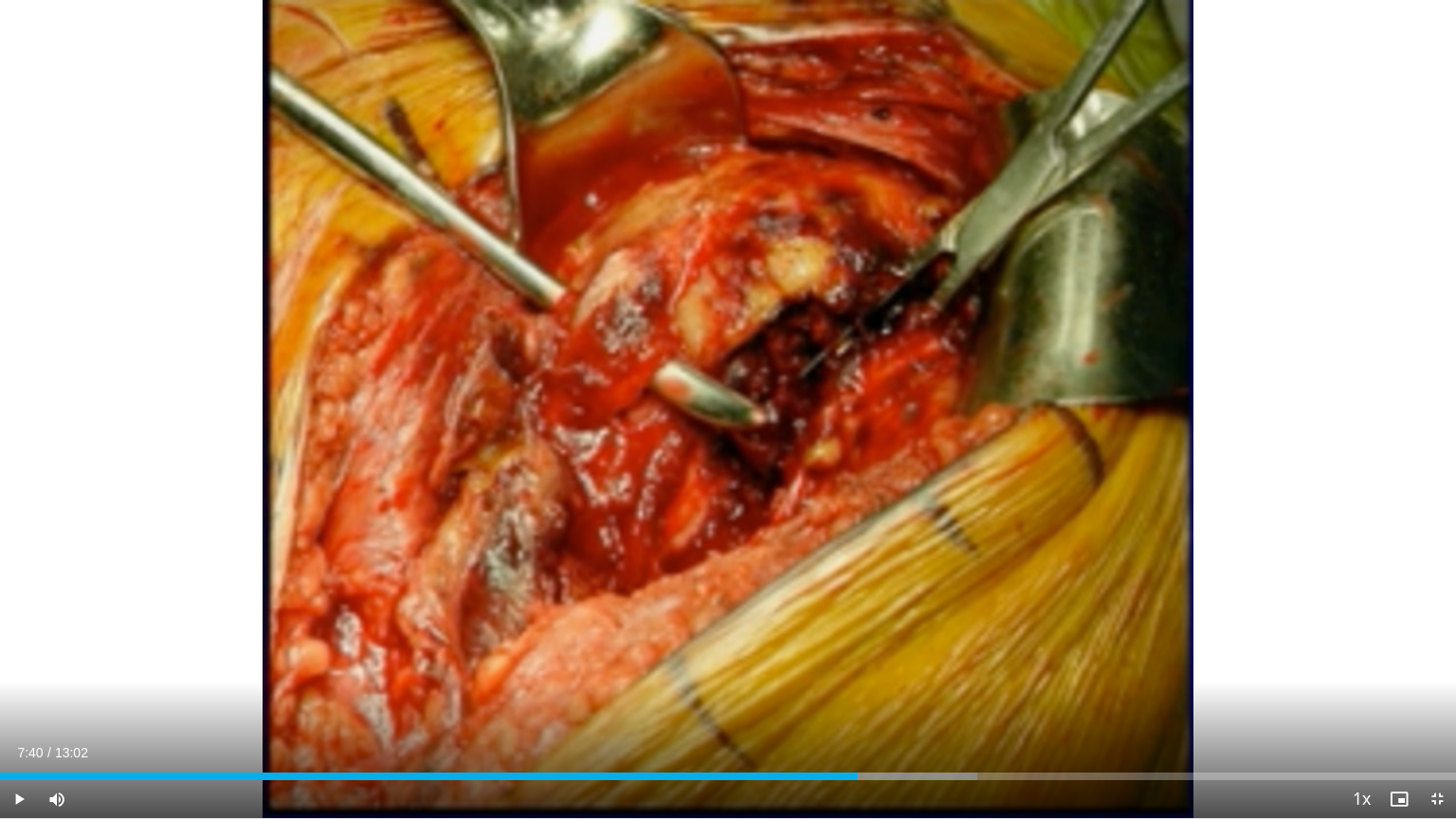 click on "10 seconds
Tap to unmute" at bounding box center (728, 409) 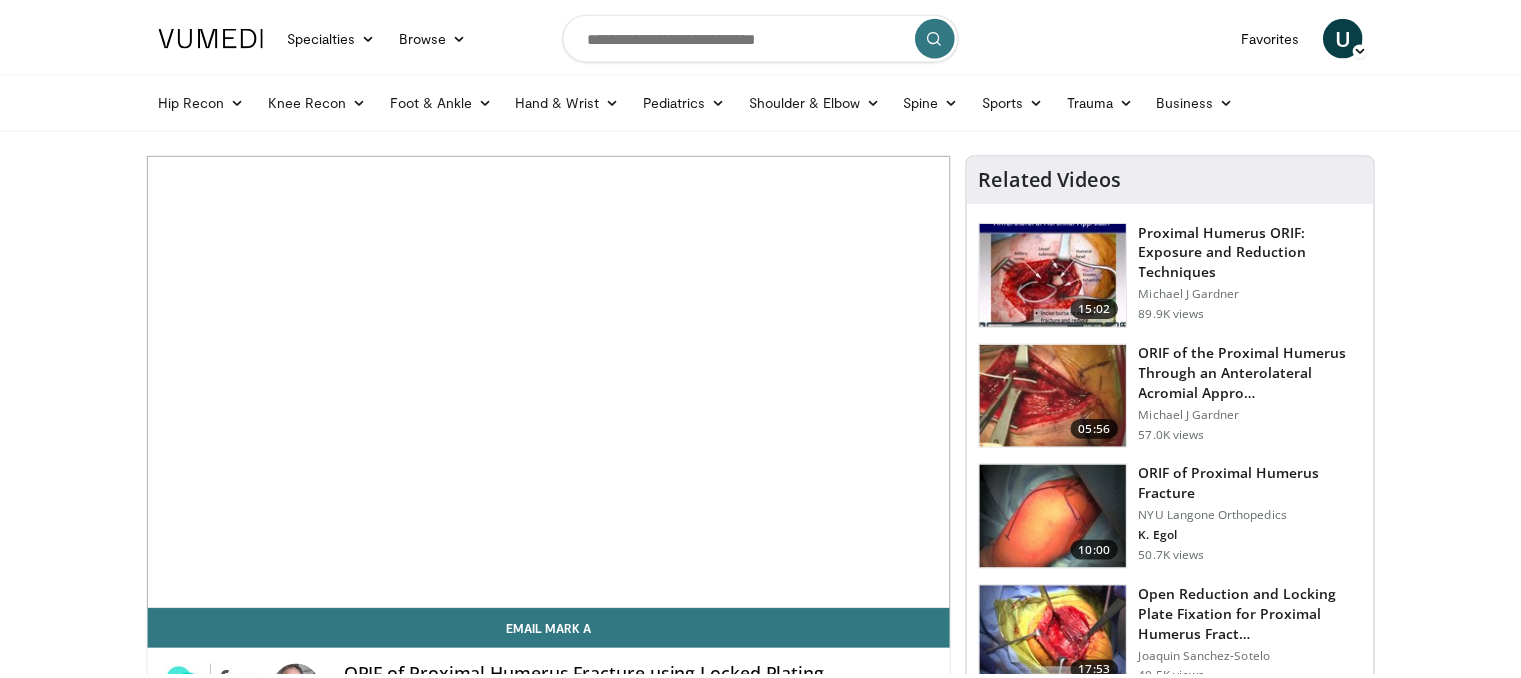 scroll, scrollTop: 0, scrollLeft: 0, axis: both 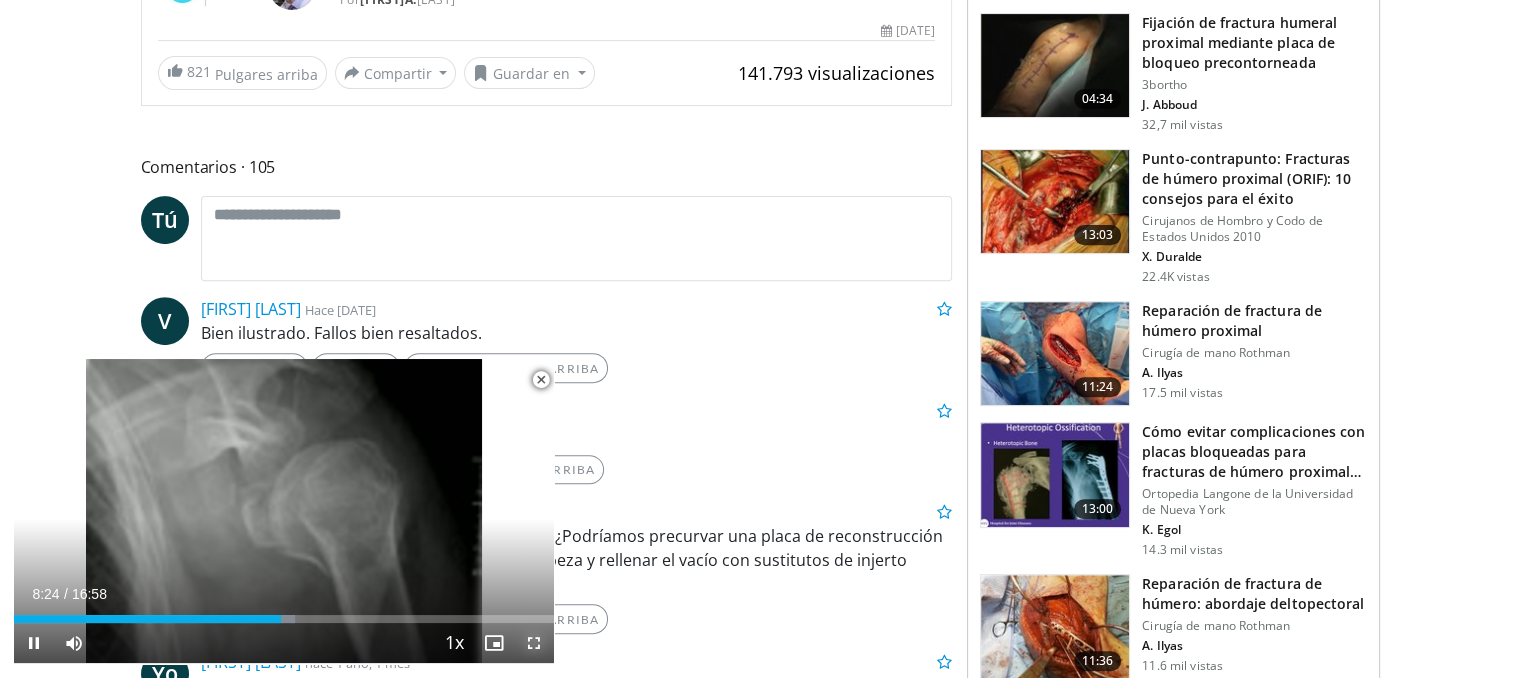 click at bounding box center (534, 643) 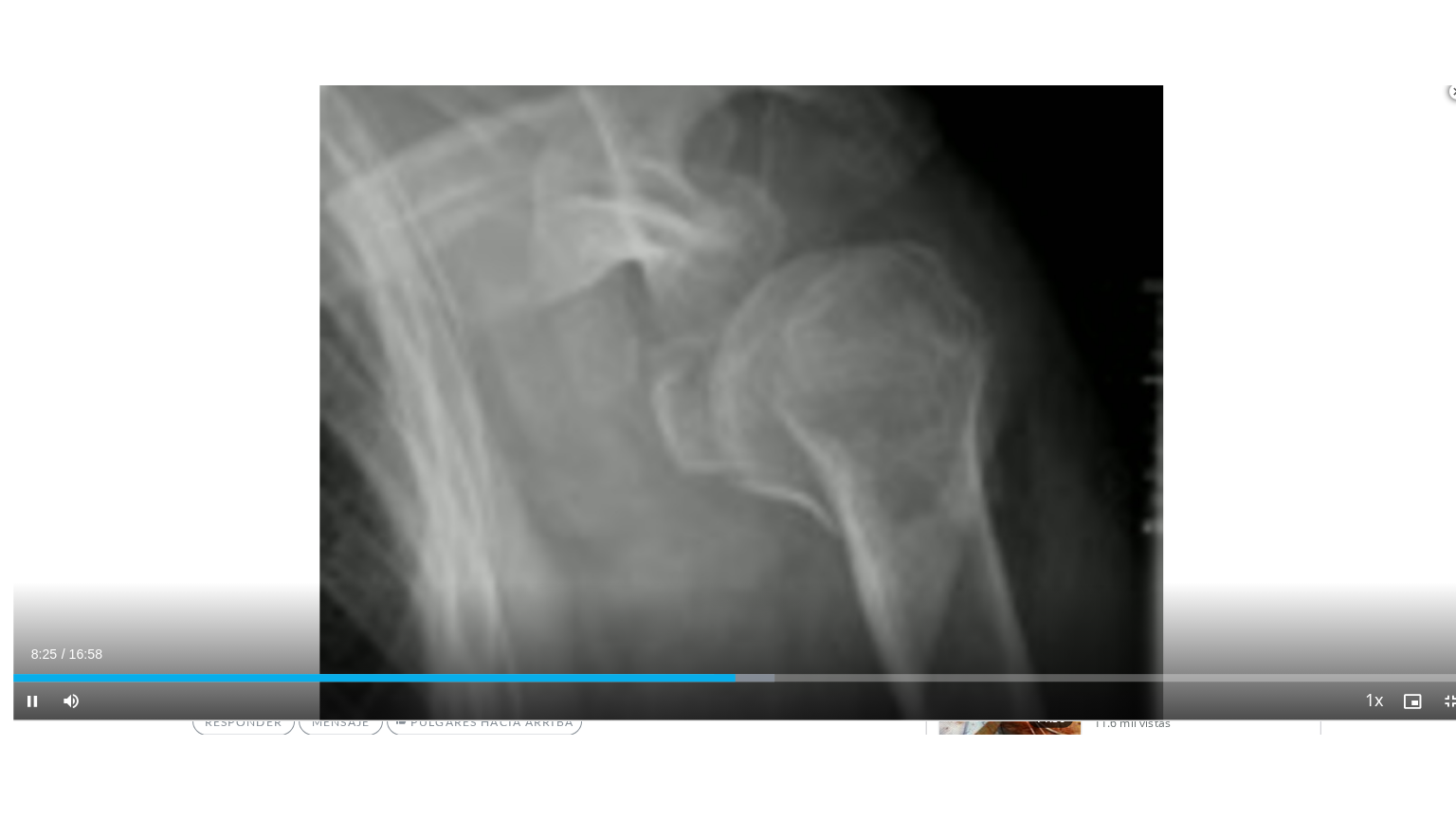scroll, scrollTop: 239, scrollLeft: 0, axis: vertical 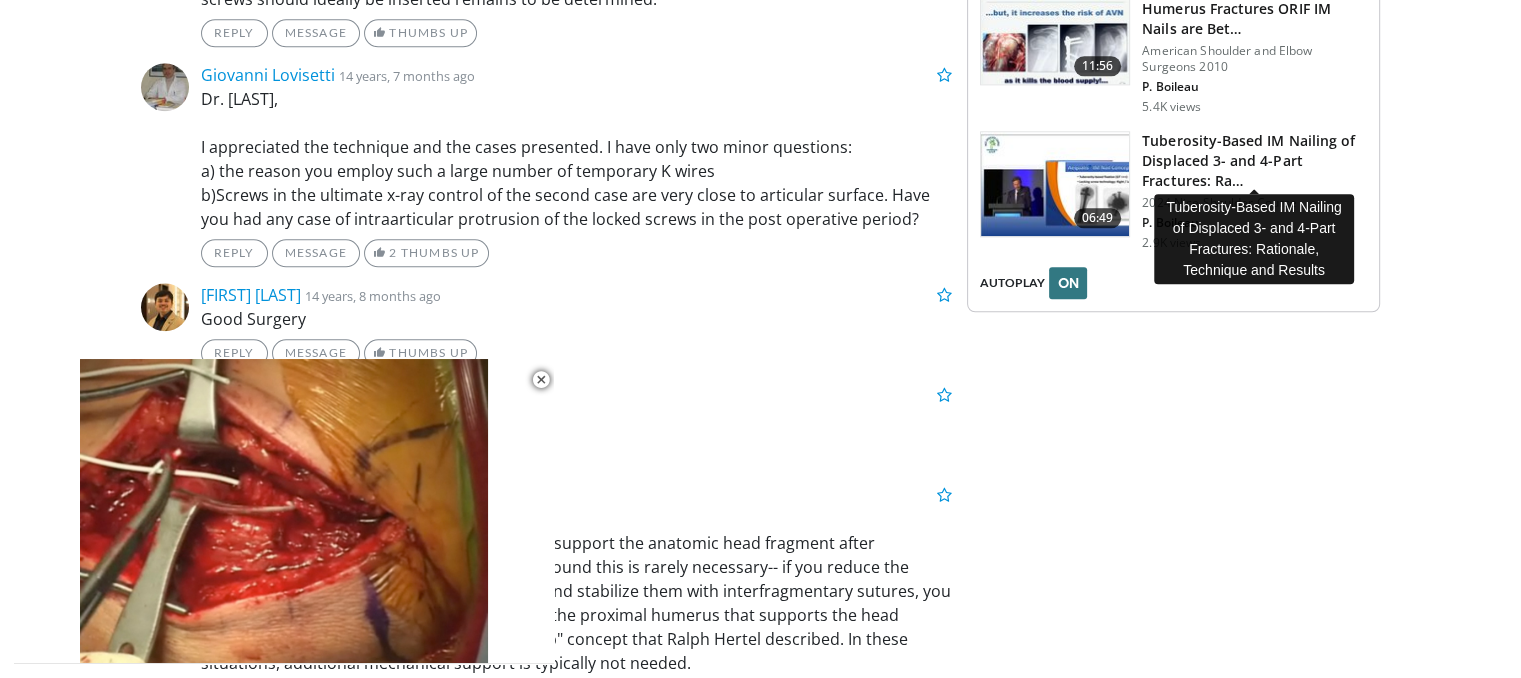 click on "Tuberosity-Based IM Nailing of Displaced 3- and 4-Part Fractures: Ra…" at bounding box center (1254, 161) 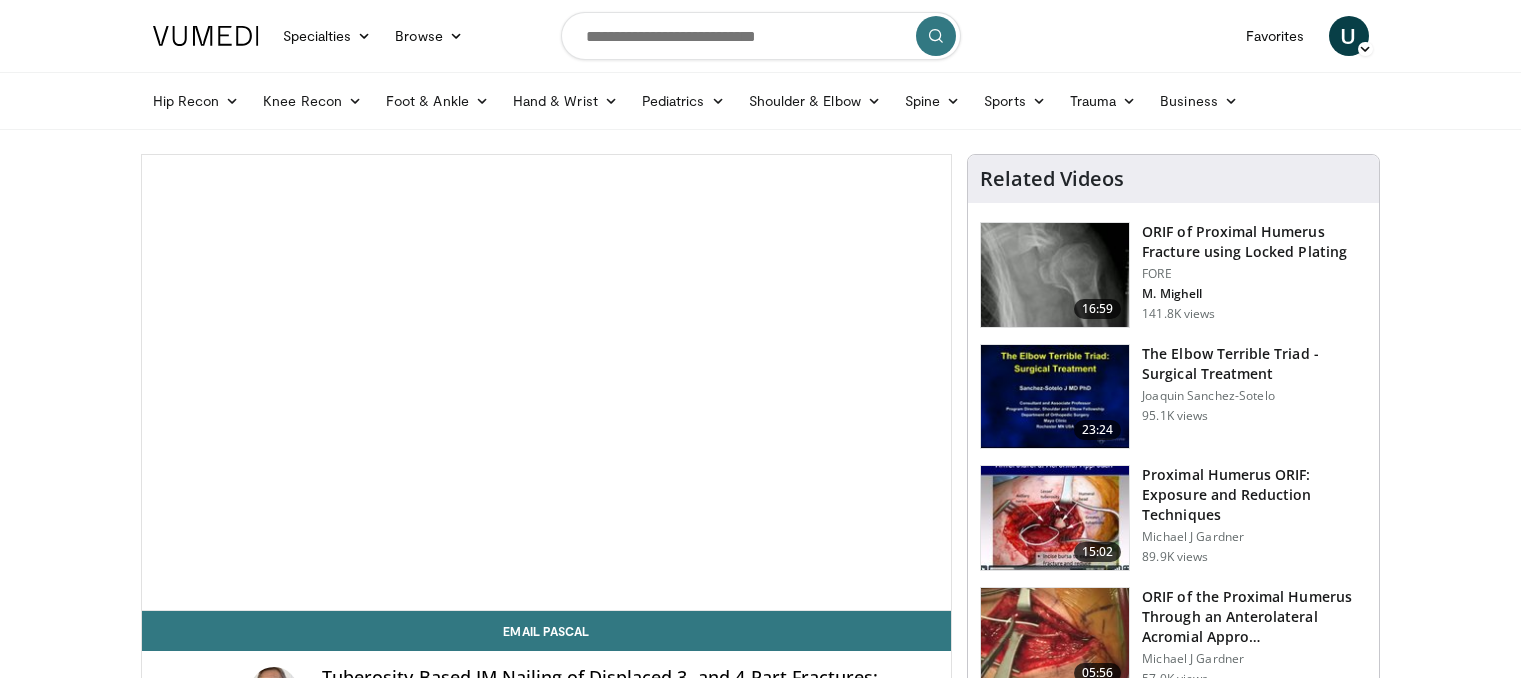 scroll, scrollTop: 0, scrollLeft: 0, axis: both 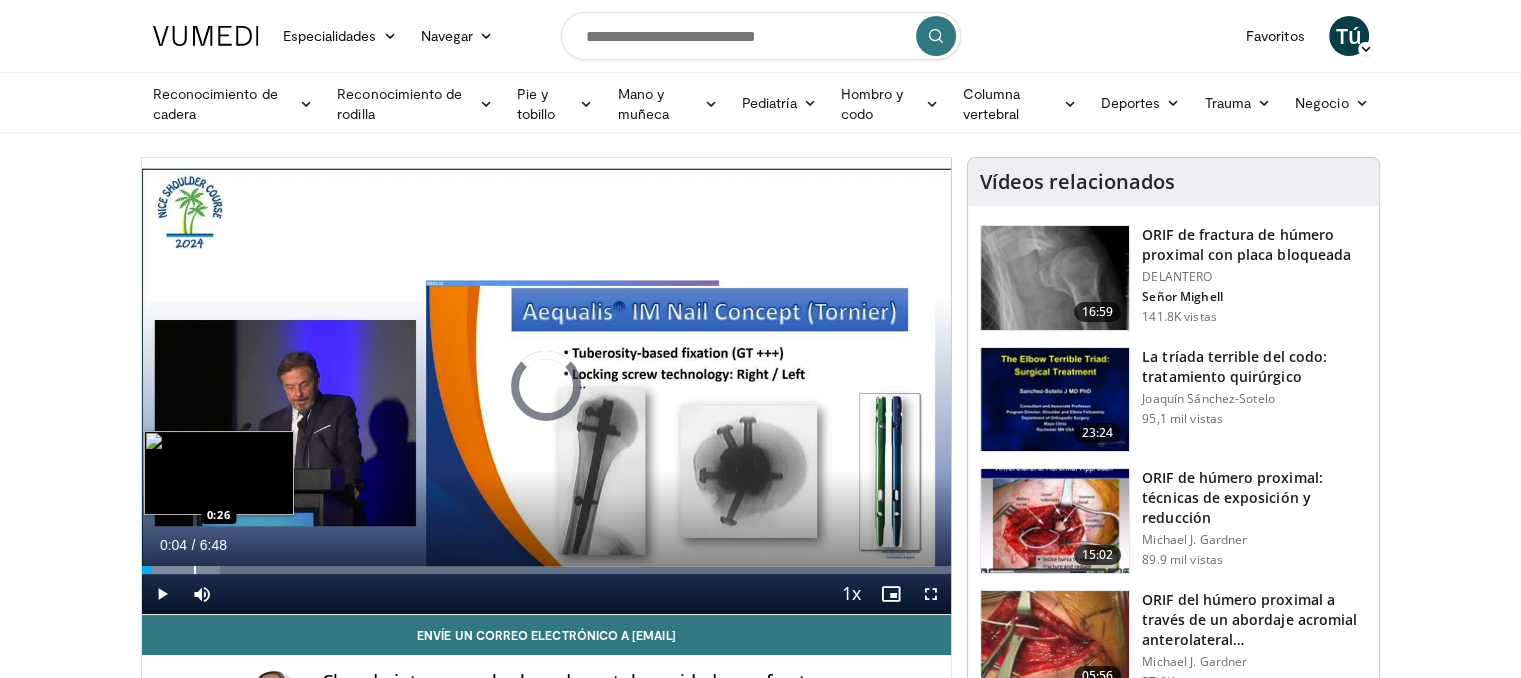 click on "Loaded :  9.71% 0:05 0:26" at bounding box center (547, 564) 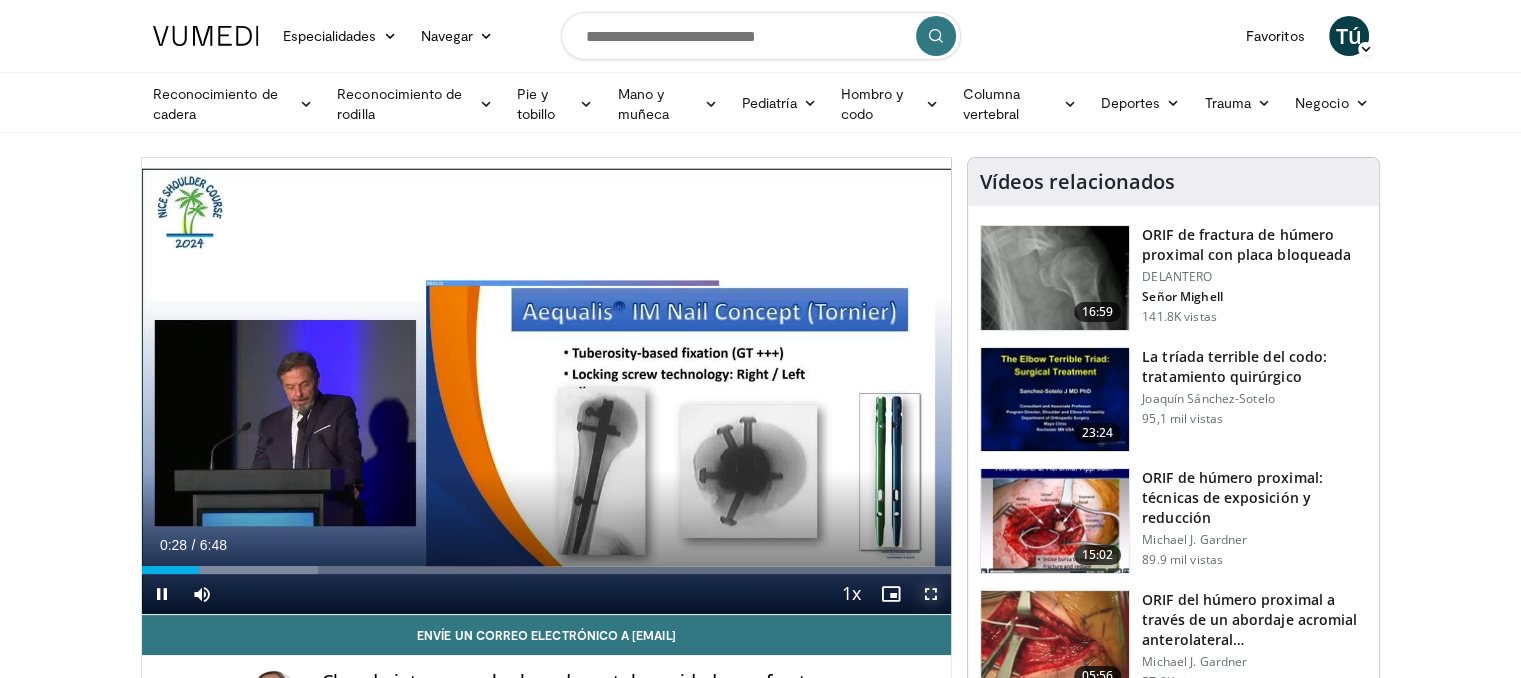 click at bounding box center [931, 594] 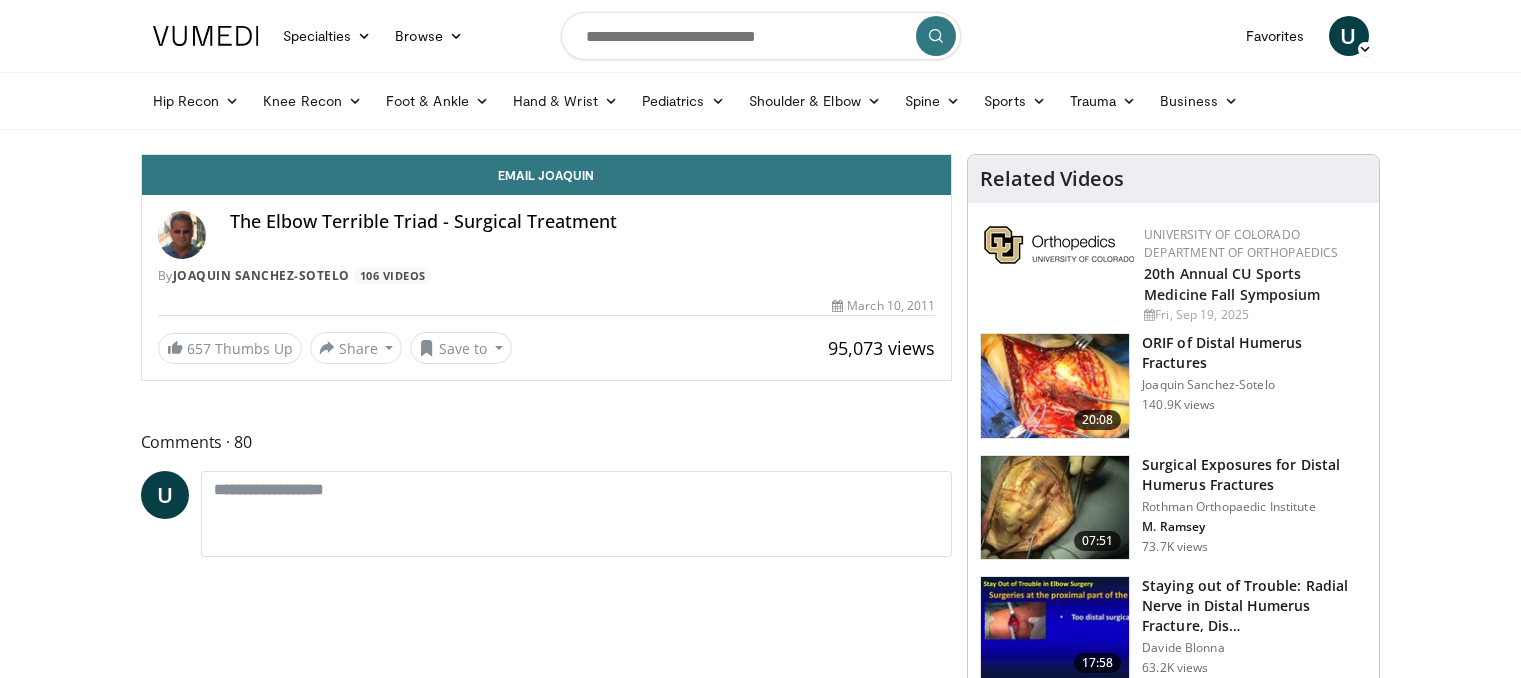 scroll, scrollTop: 0, scrollLeft: 0, axis: both 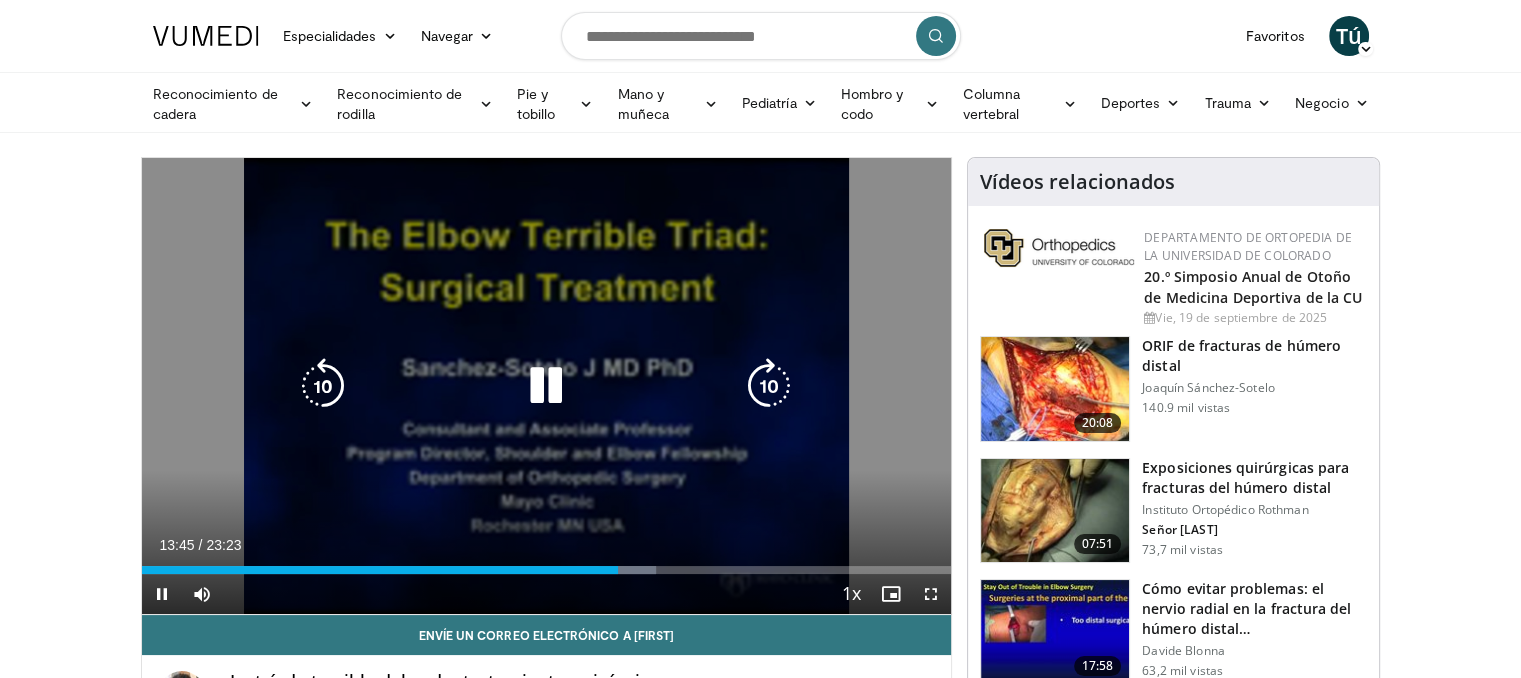 click at bounding box center (546, 386) 